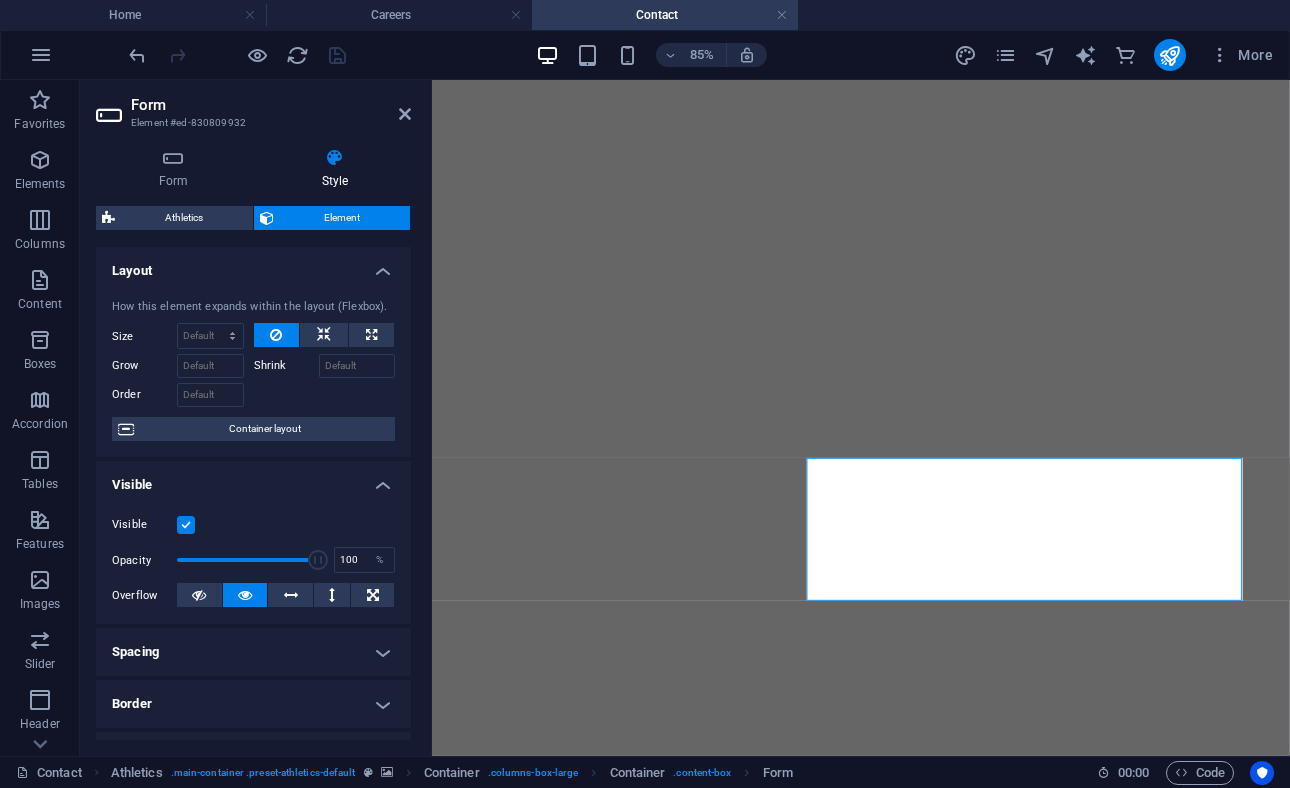 scroll, scrollTop: 0, scrollLeft: 0, axis: both 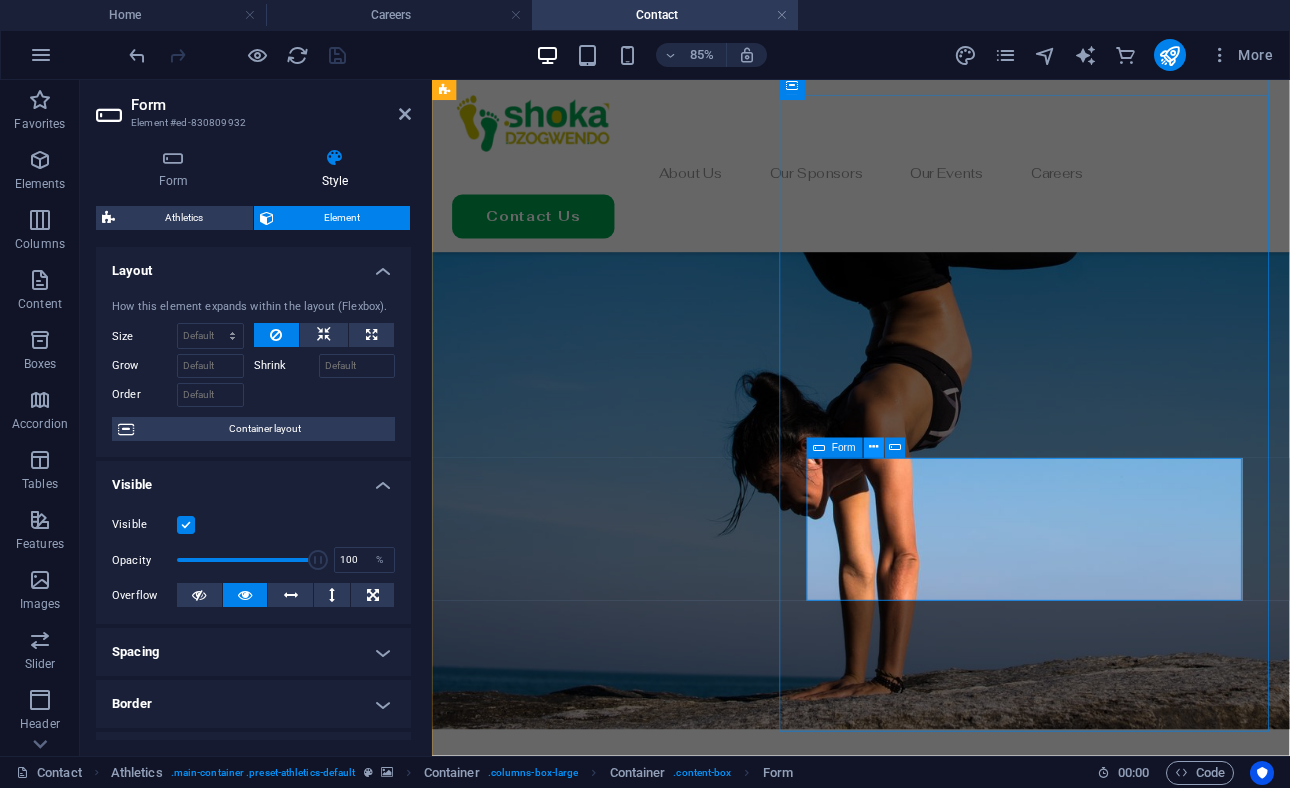 click at bounding box center (873, 448) 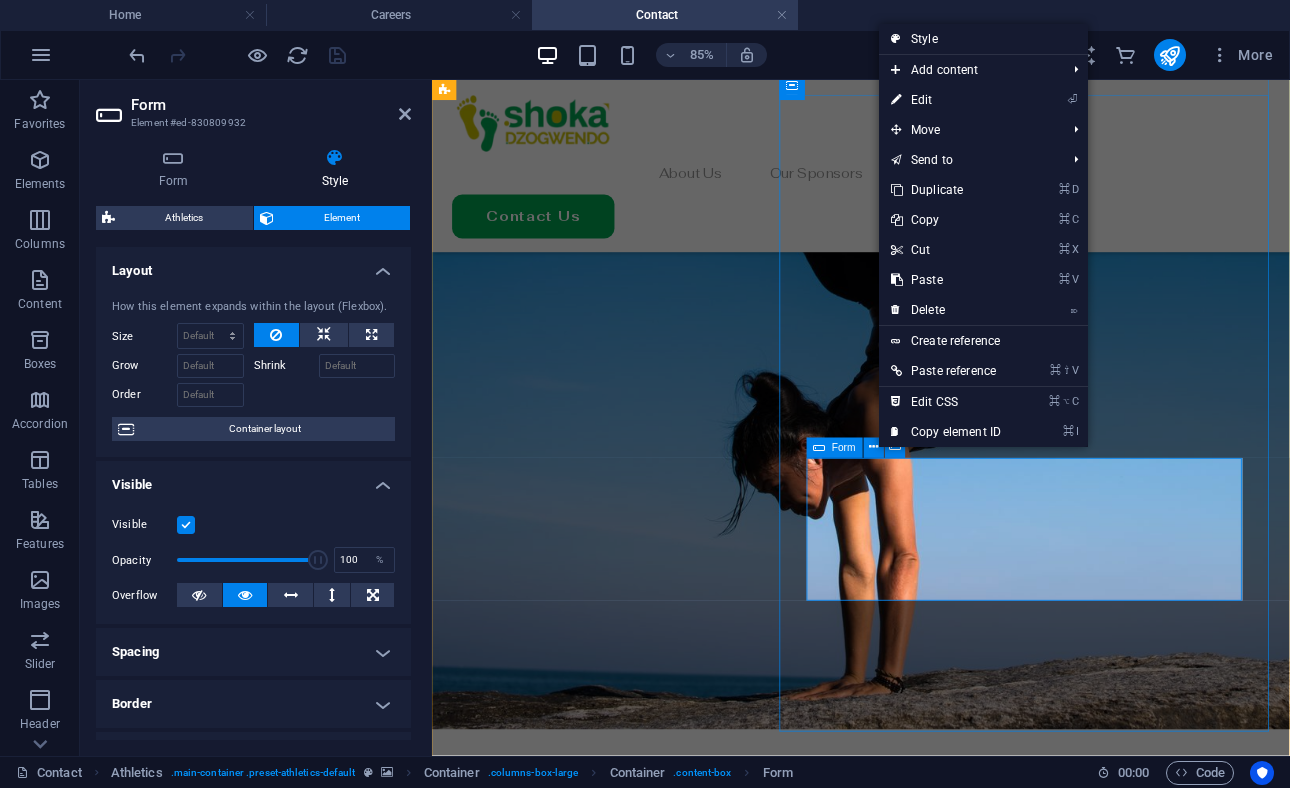 click on "Unreadable? Load new Sign up now" at bounding box center [936, 1559] 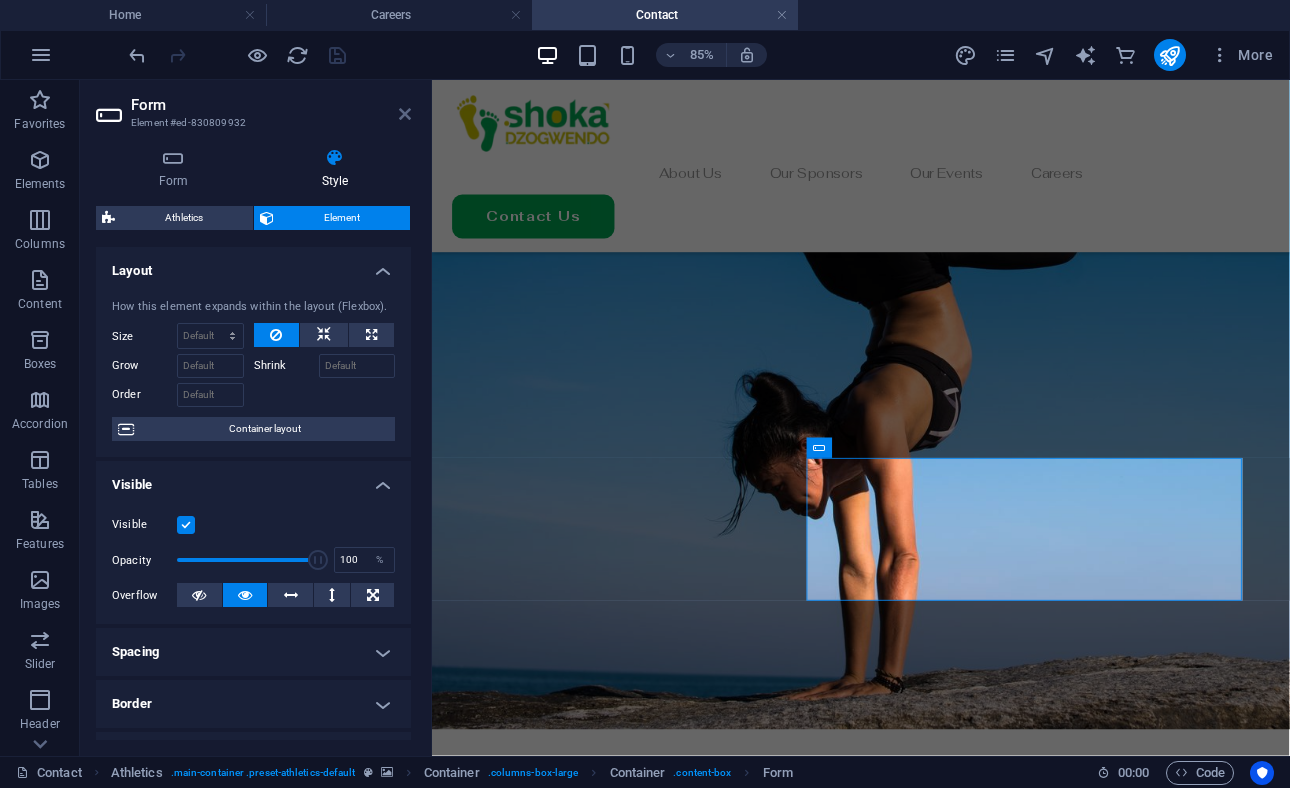 click at bounding box center [405, 114] 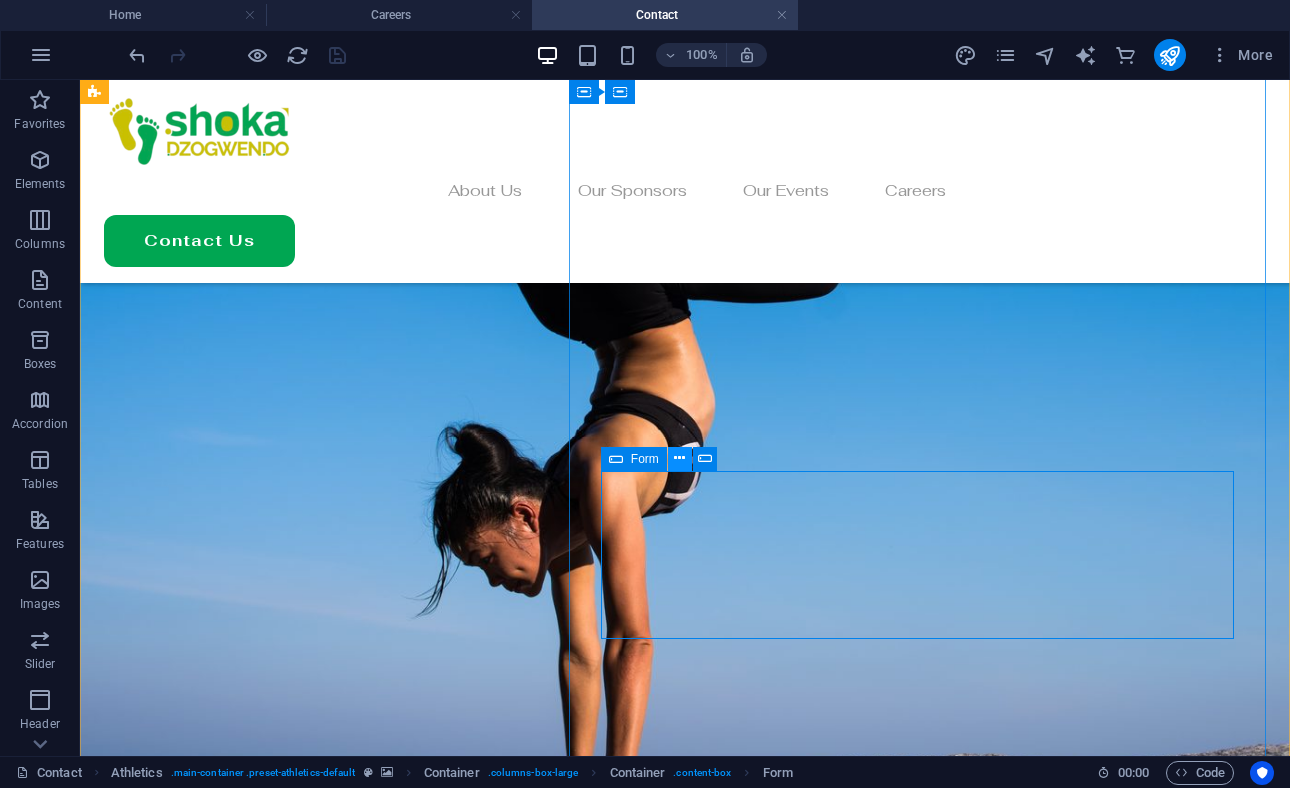 click at bounding box center (679, 458) 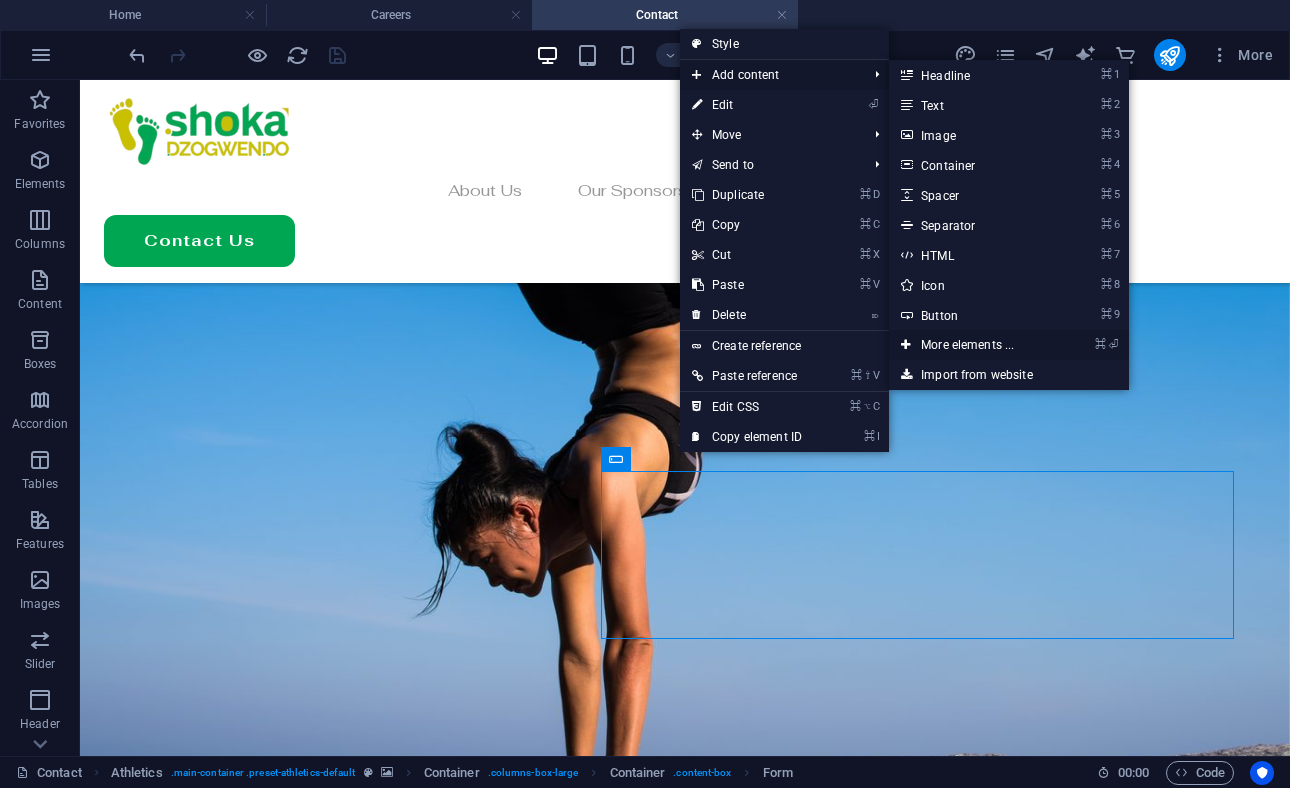 click on "⌘ ⏎  More elements ..." at bounding box center (971, 345) 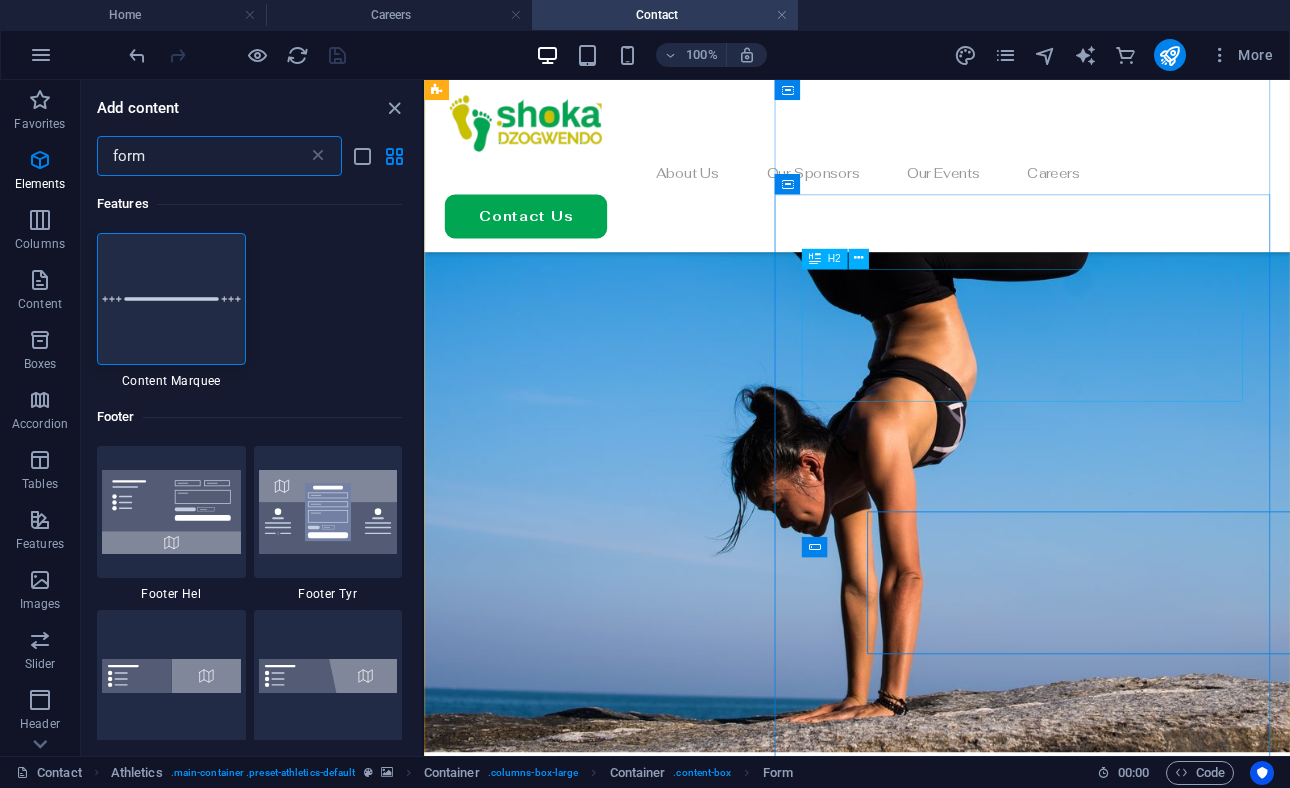 scroll, scrollTop: 1277, scrollLeft: 0, axis: vertical 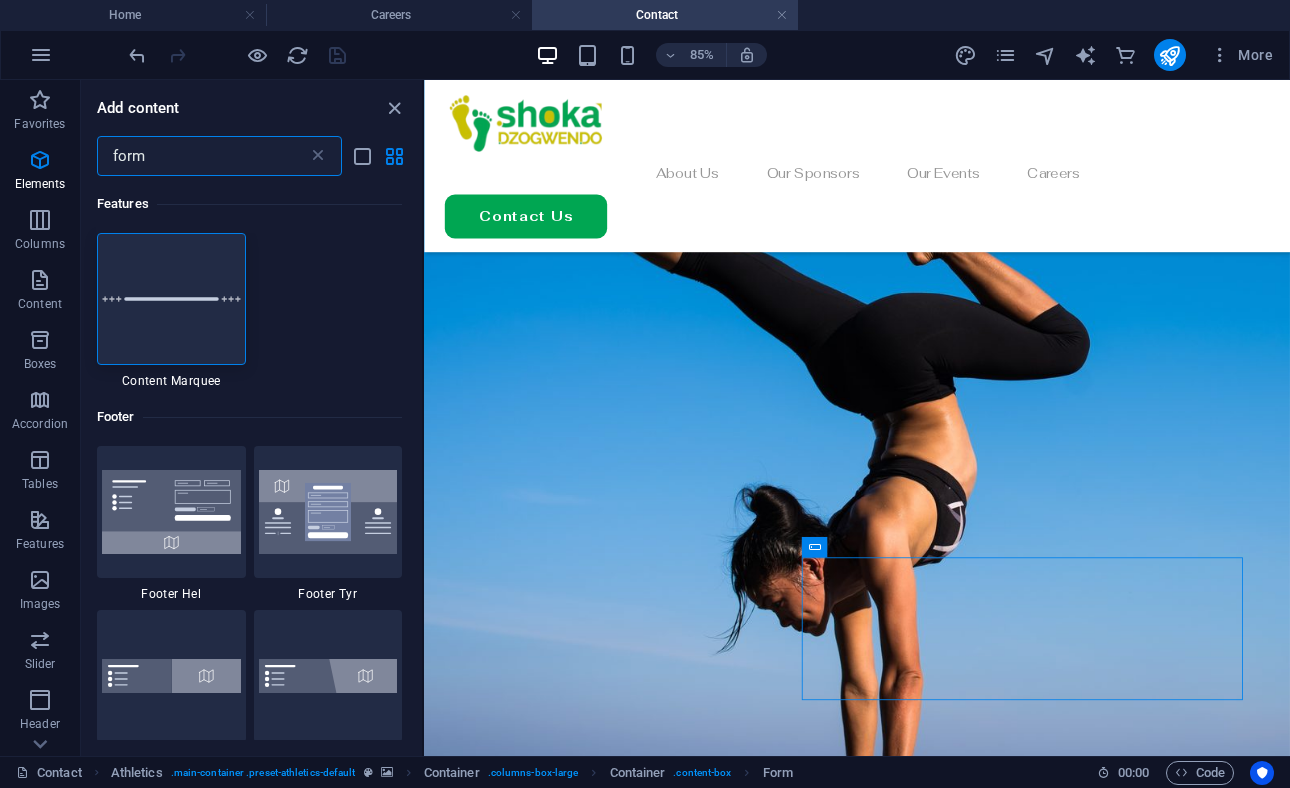 click on "form" at bounding box center [202, 156] 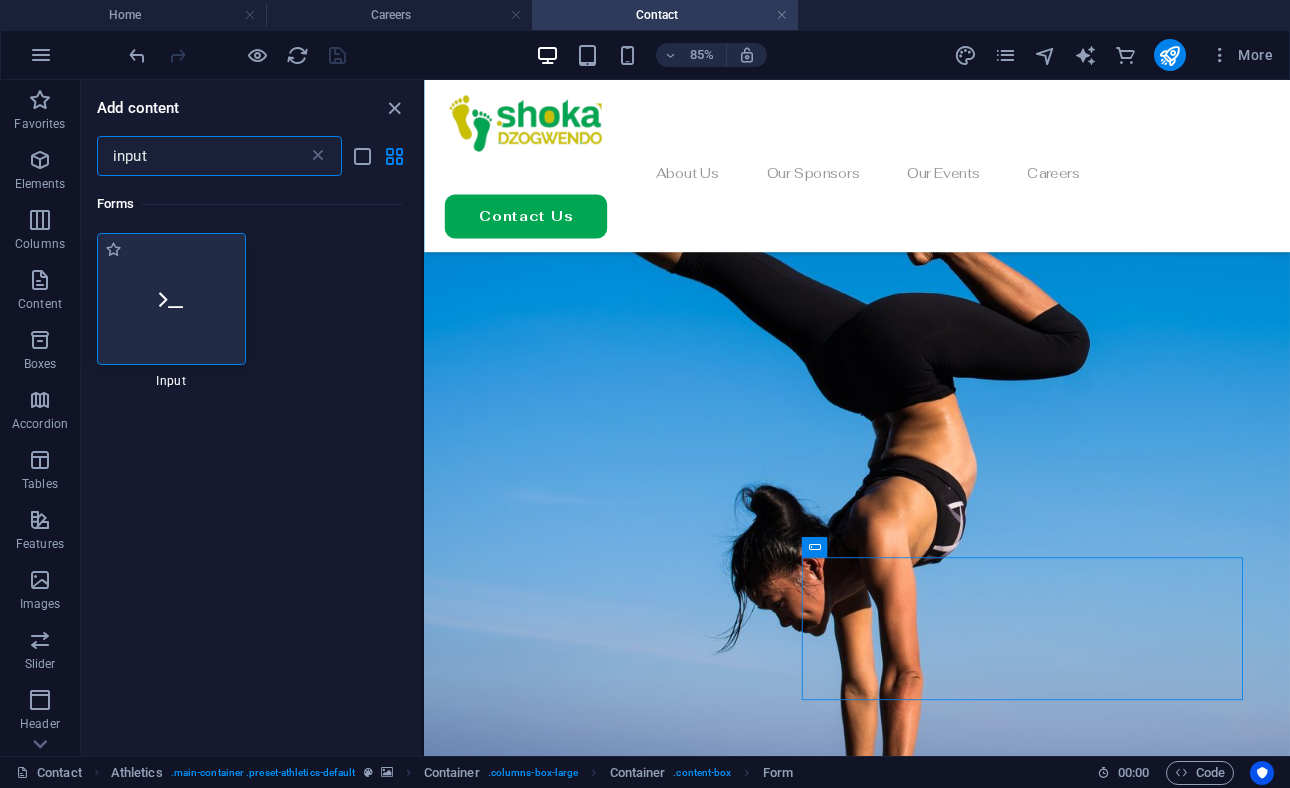 type on "input" 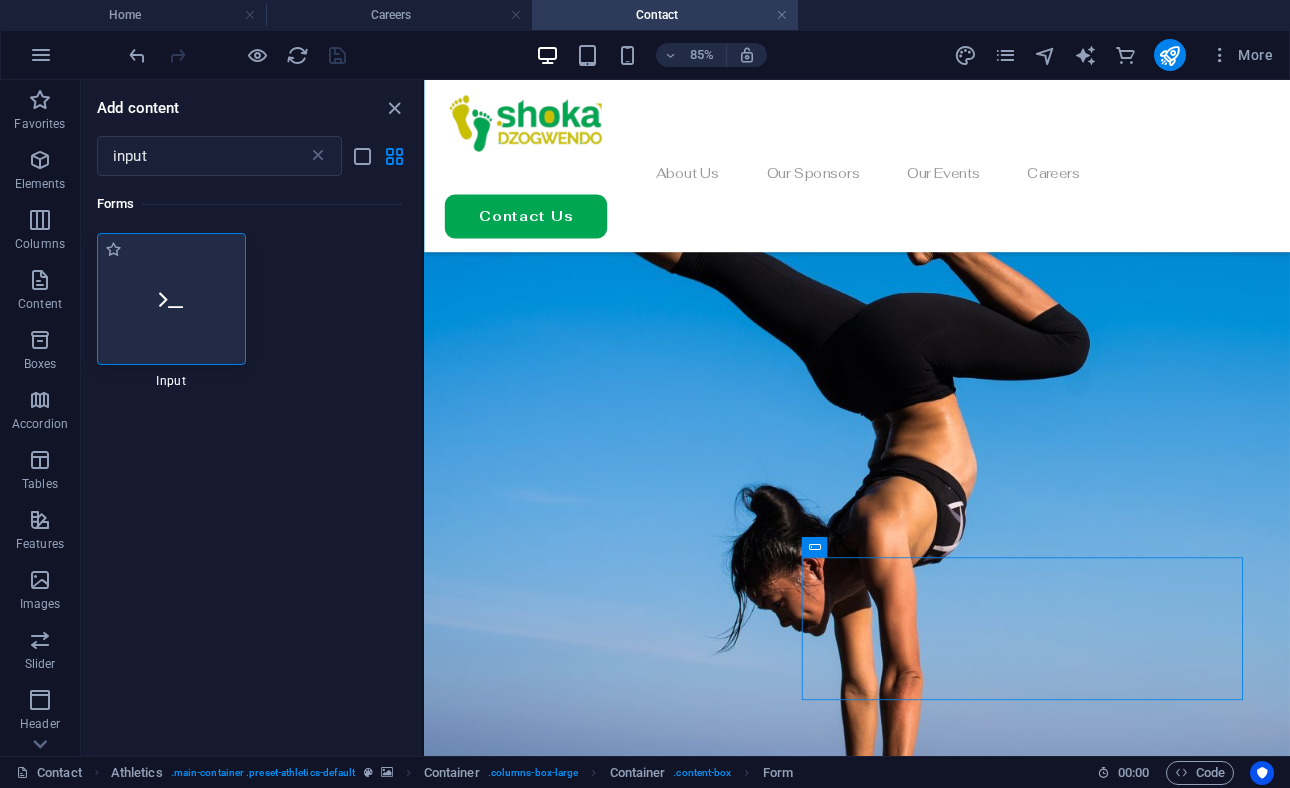 click at bounding box center (171, 299) 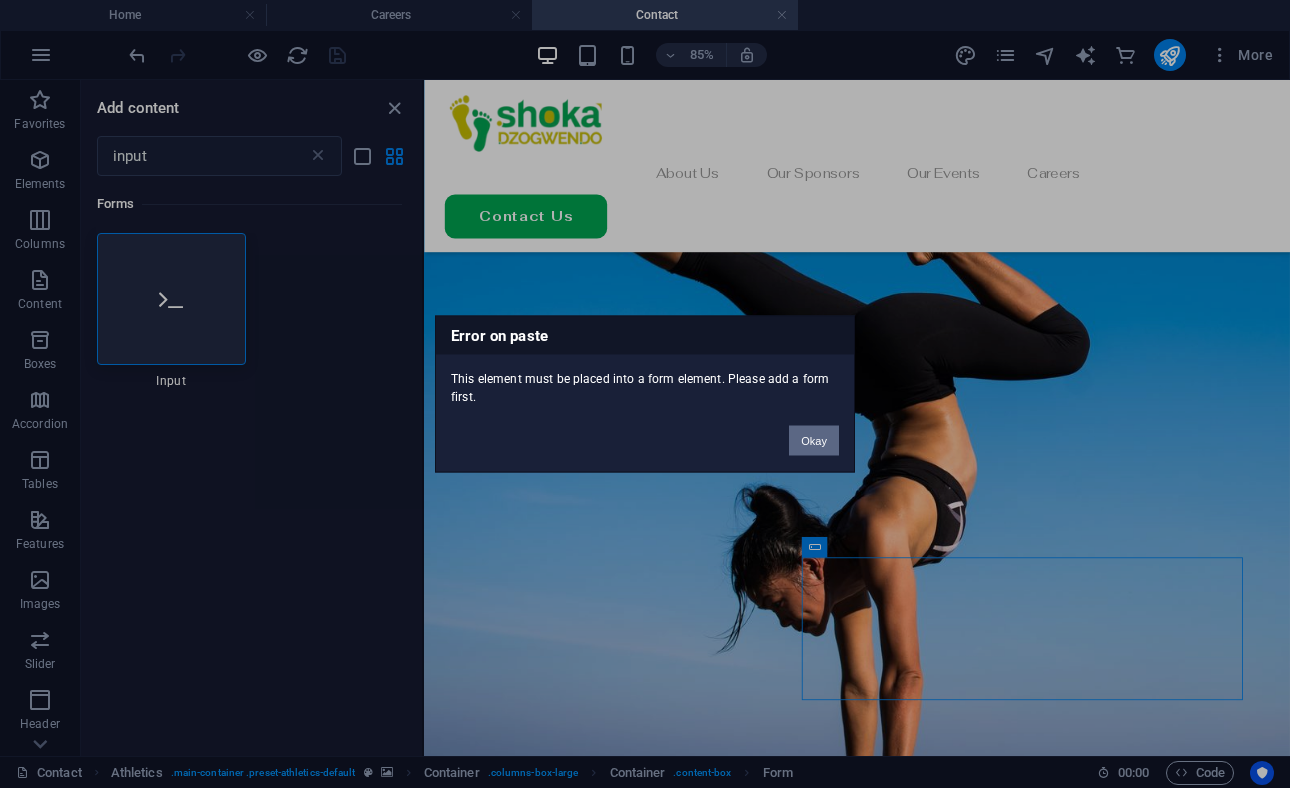 click on "Okay" at bounding box center [814, 441] 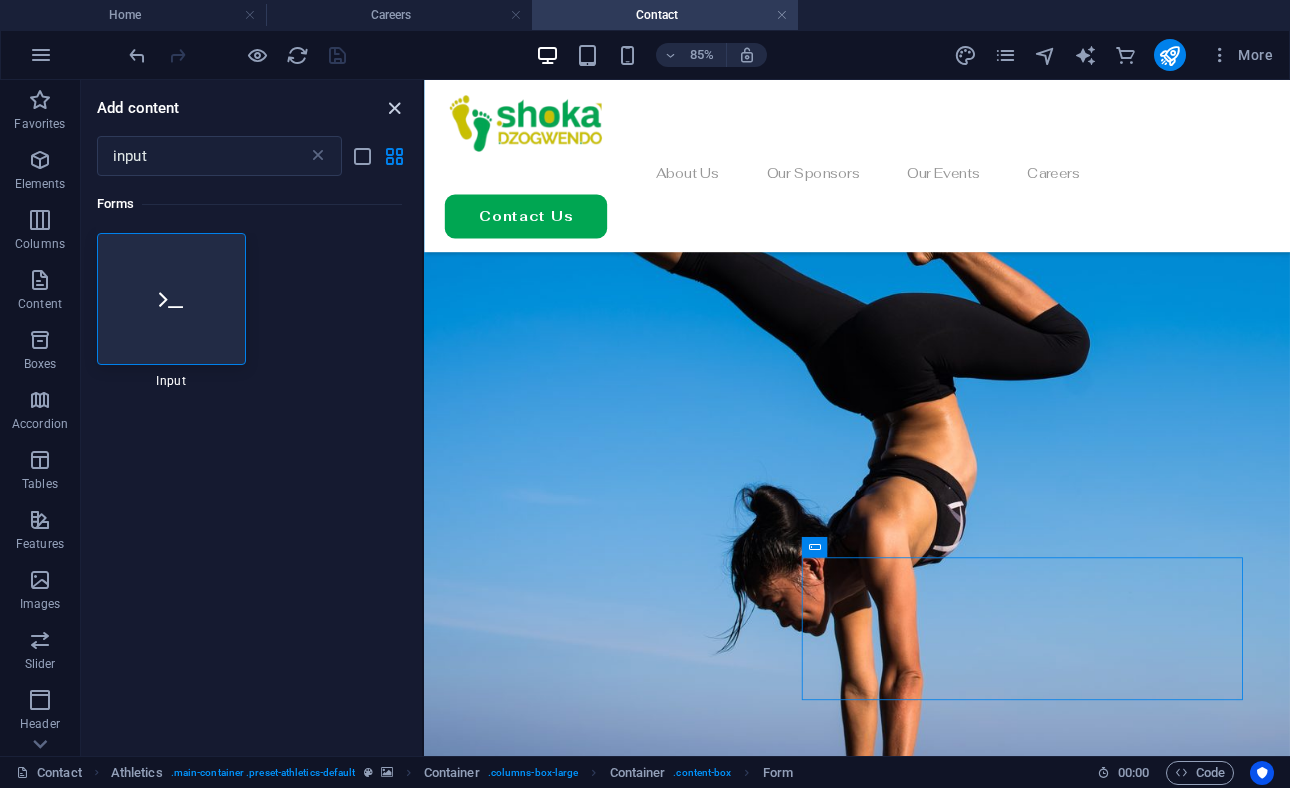 click at bounding box center (394, 108) 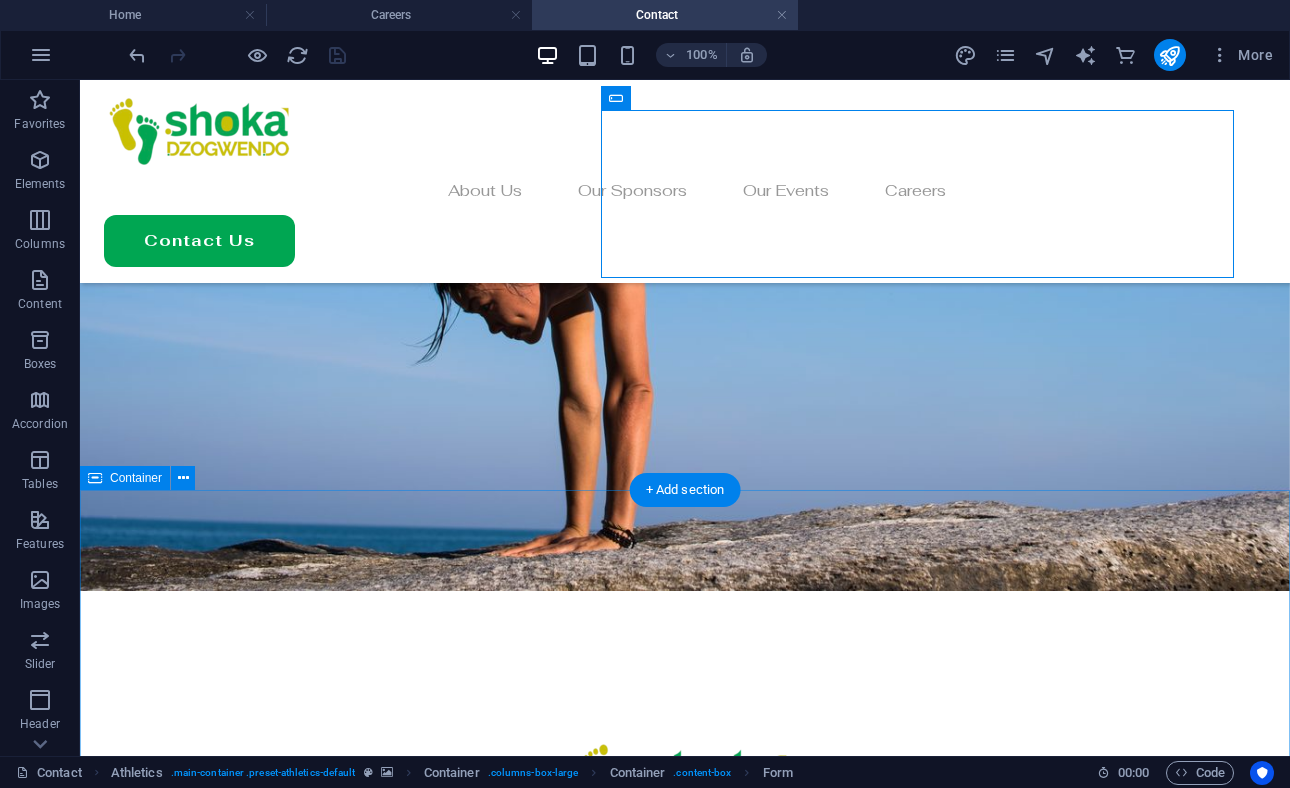 scroll, scrollTop: 1620, scrollLeft: 0, axis: vertical 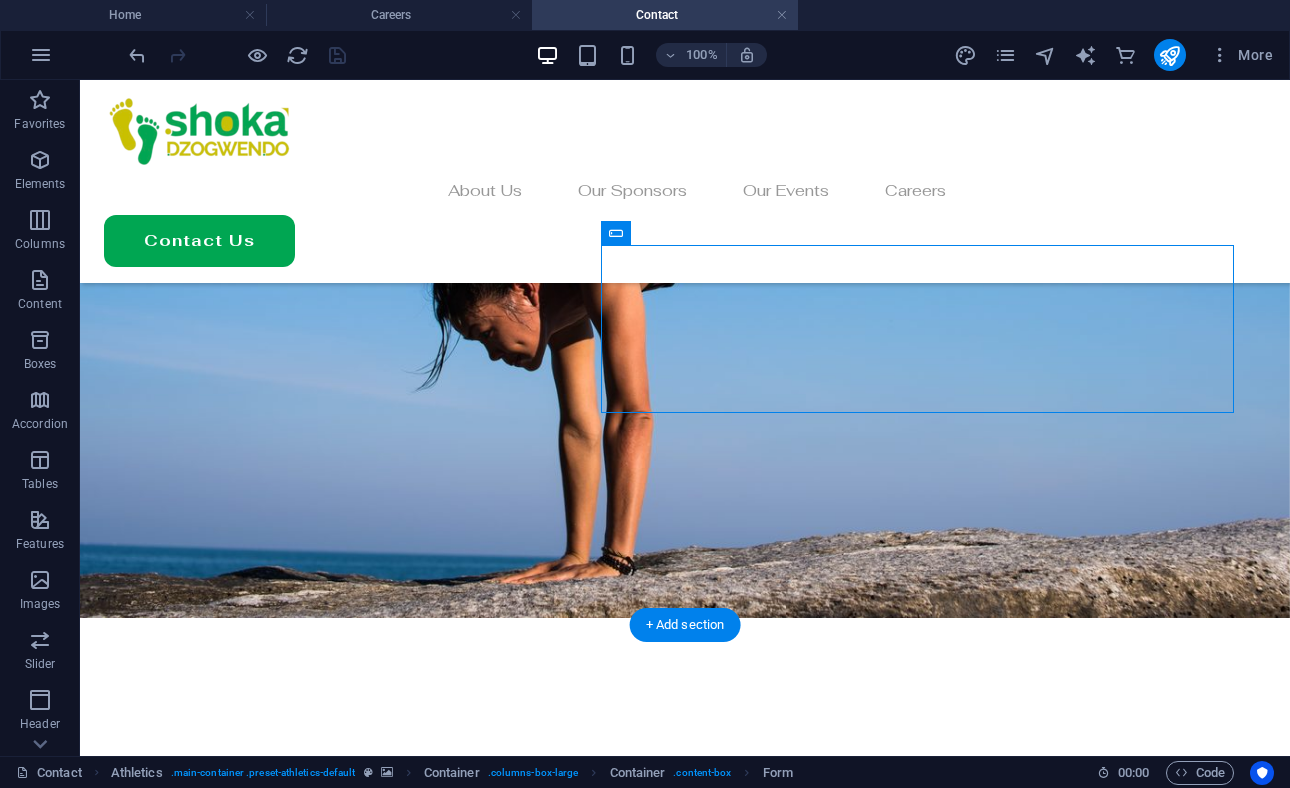 click at bounding box center [685, 61] 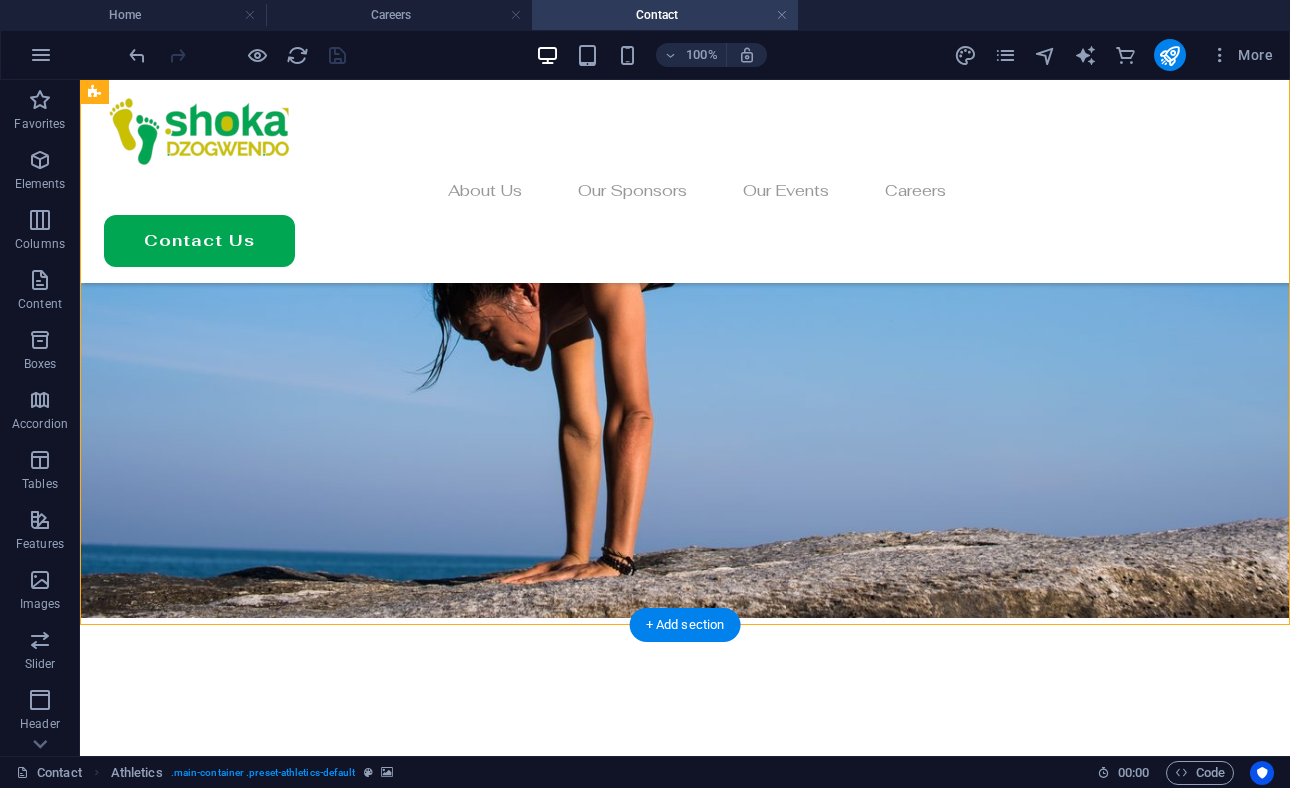 click at bounding box center [685, 61] 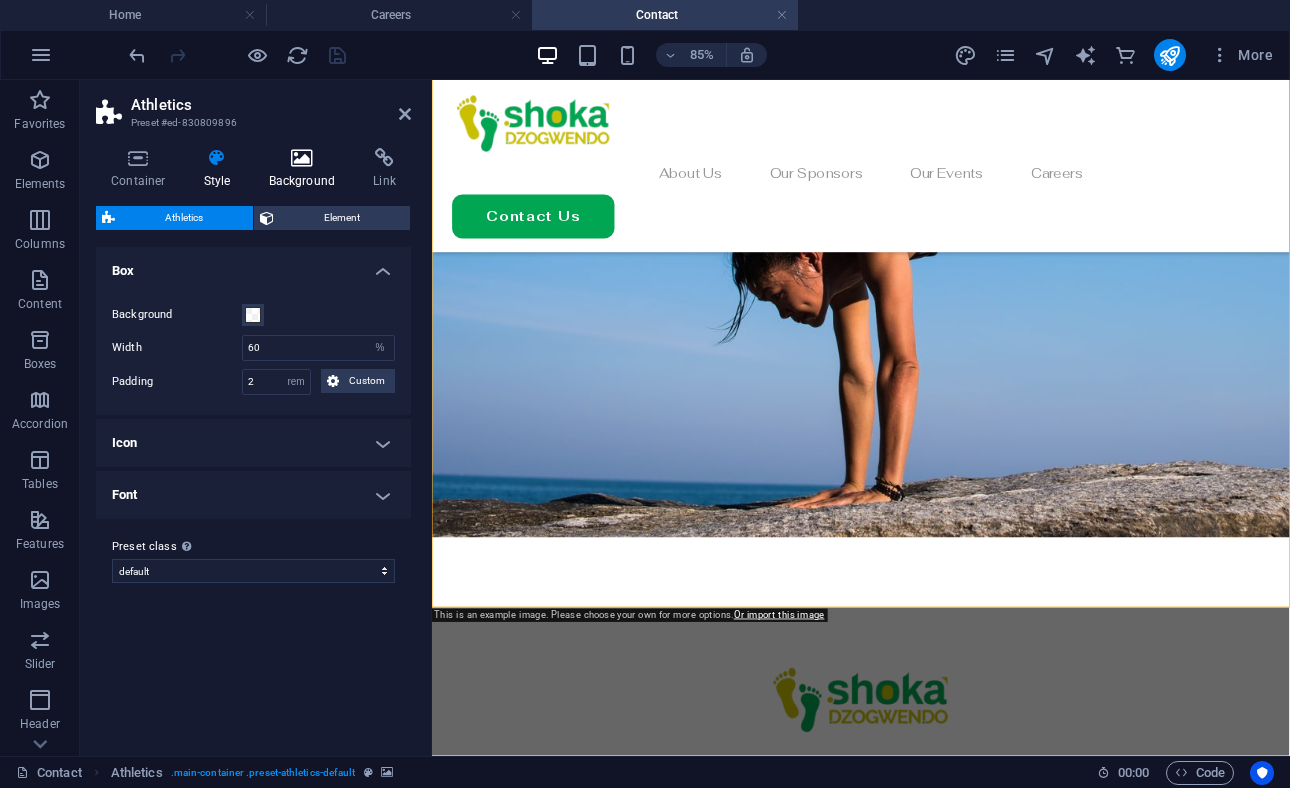 click at bounding box center [302, 158] 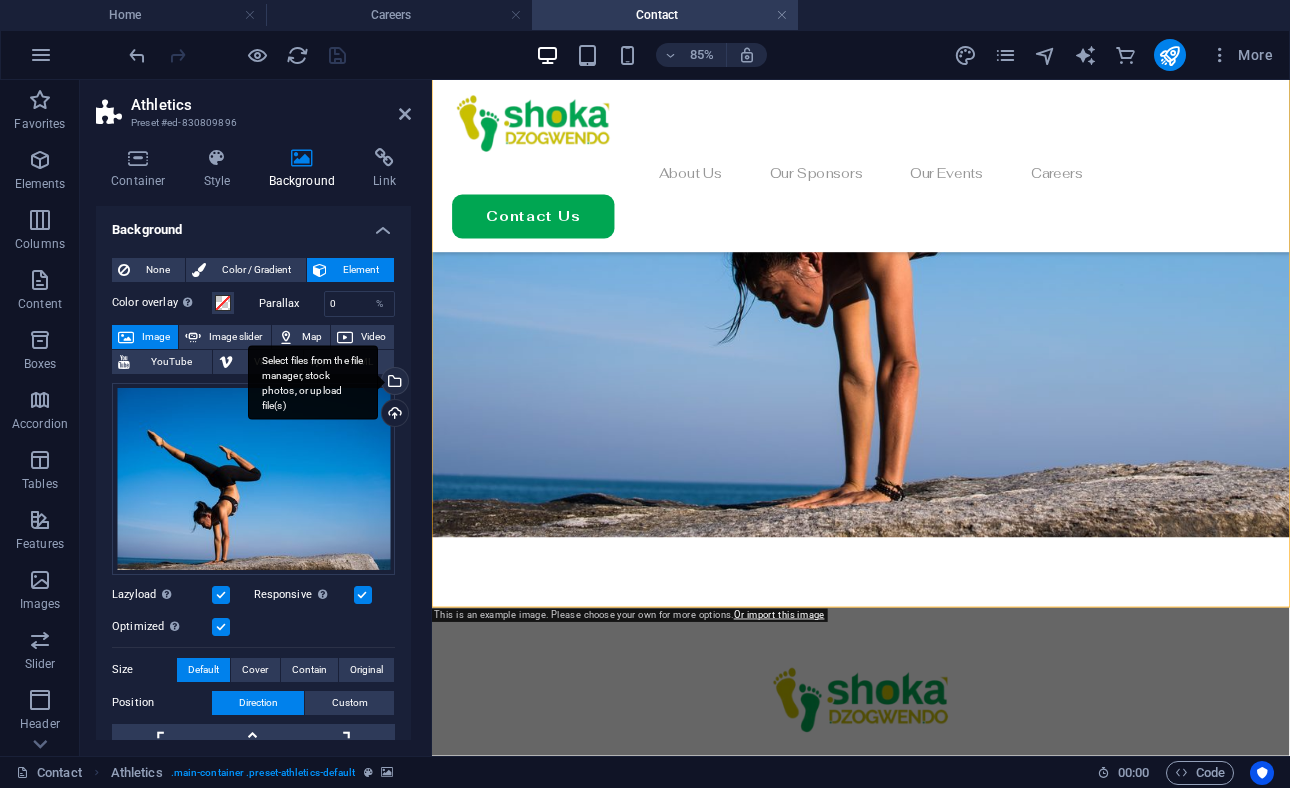 click on "Select files from the file manager, stock photos, or upload file(s)" at bounding box center [393, 383] 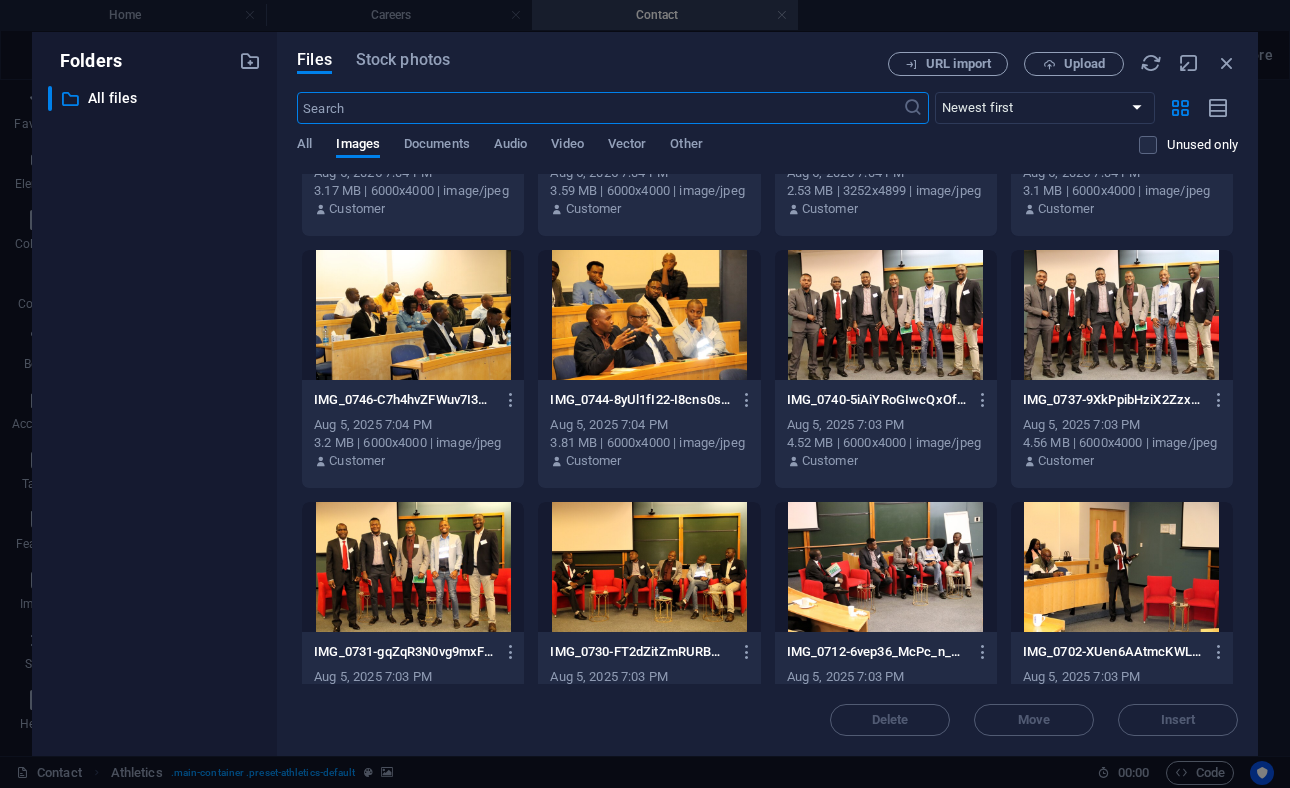 scroll, scrollTop: 939, scrollLeft: 0, axis: vertical 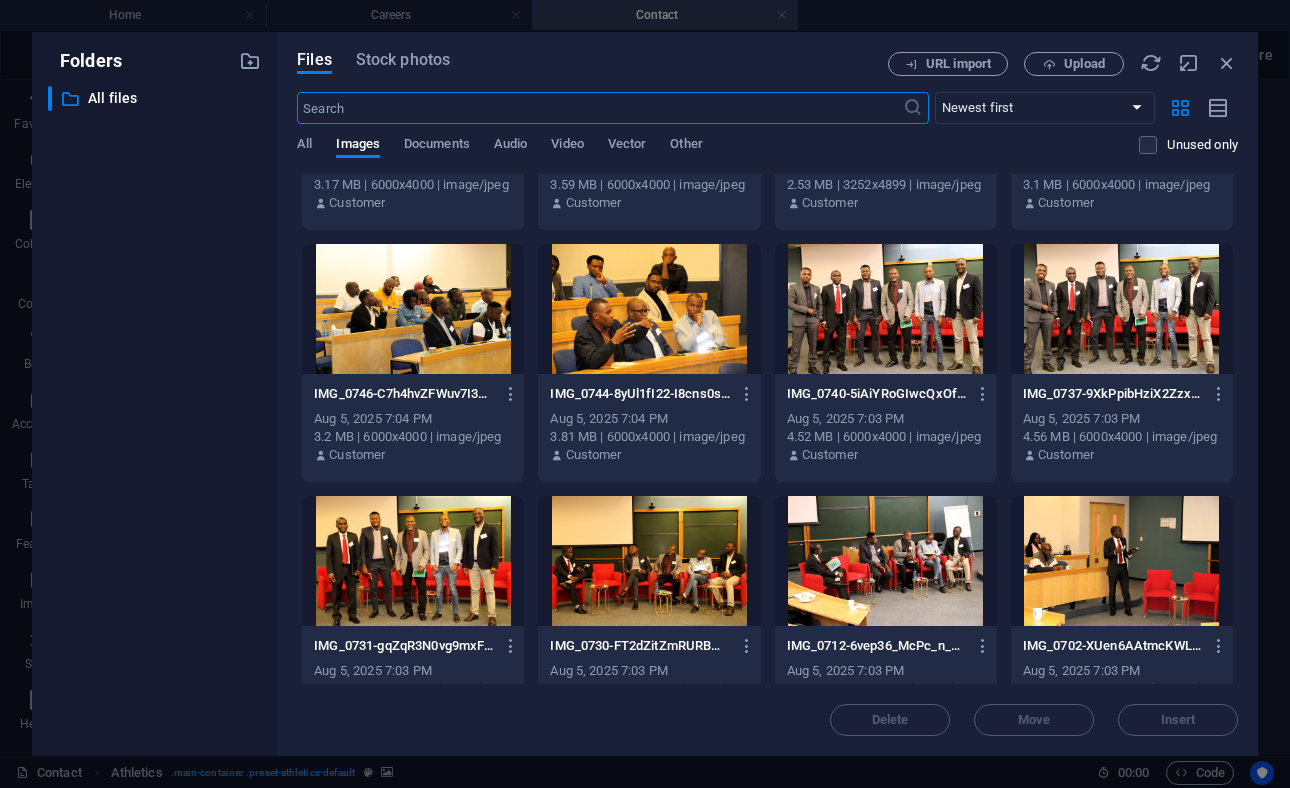 click at bounding box center (413, 561) 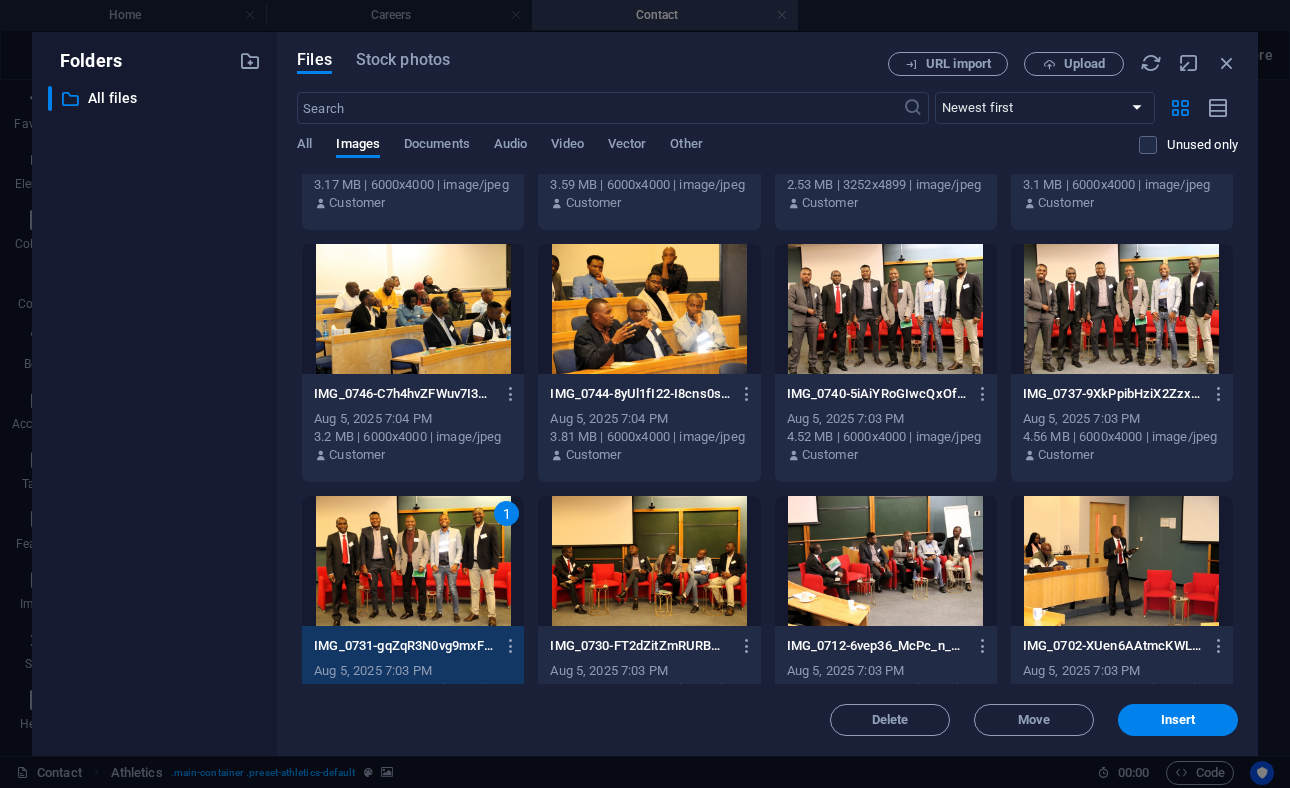 click on "1" at bounding box center (413, 561) 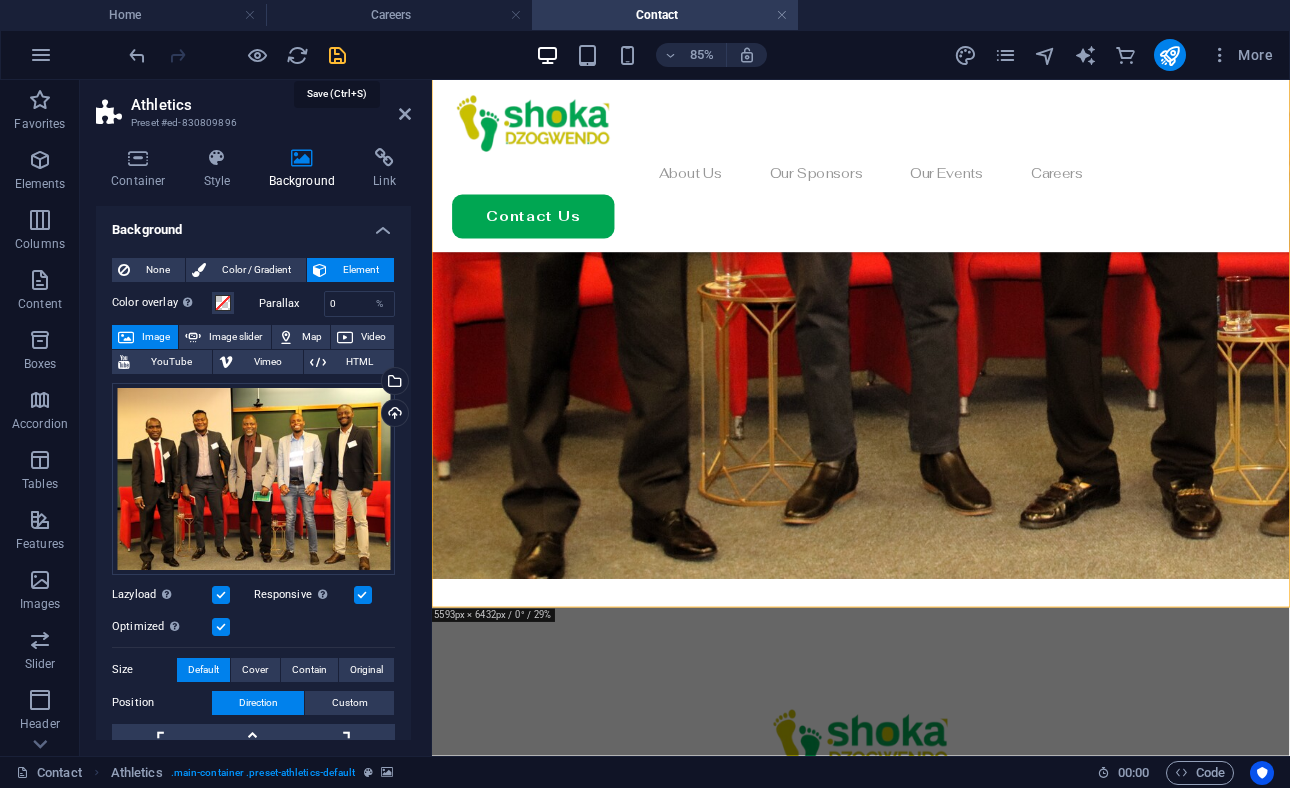 click at bounding box center (337, 55) 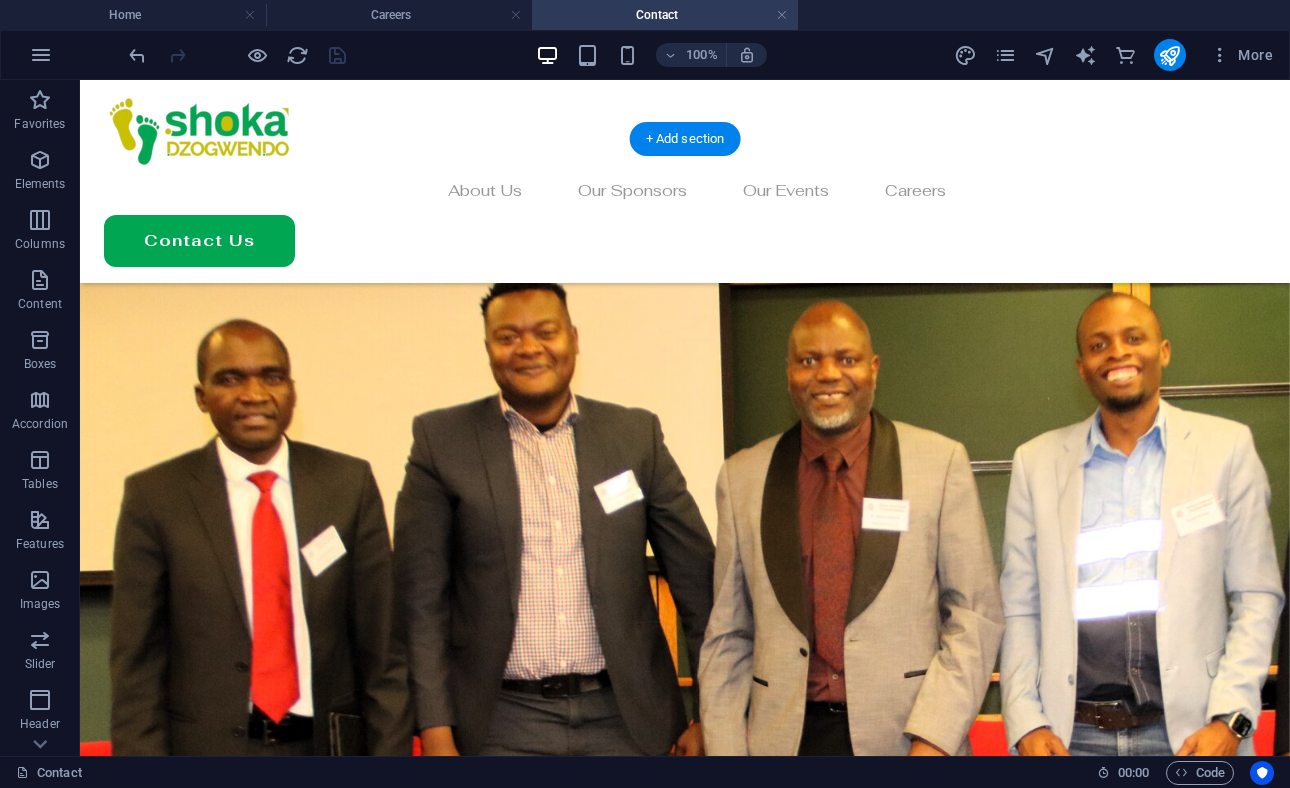 scroll, scrollTop: 978, scrollLeft: 0, axis: vertical 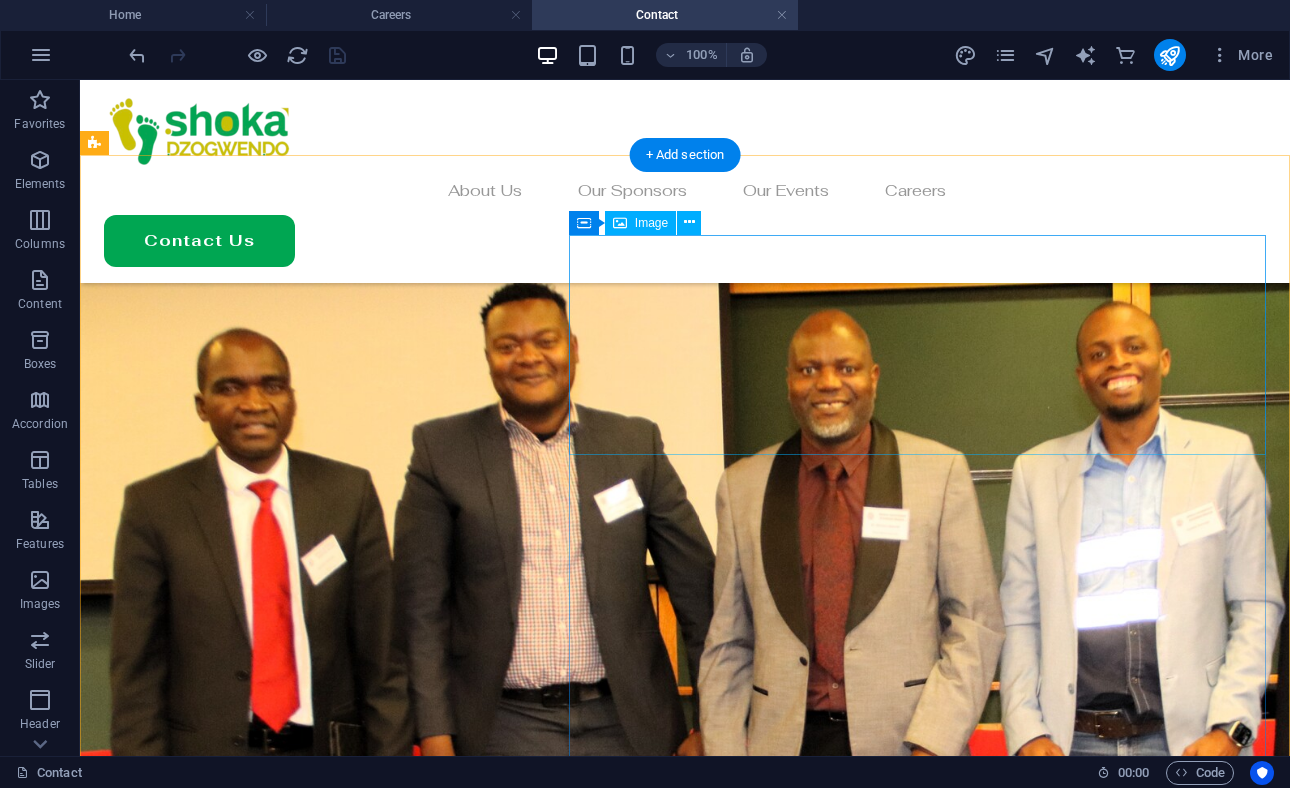 click at bounding box center (685, 1450) 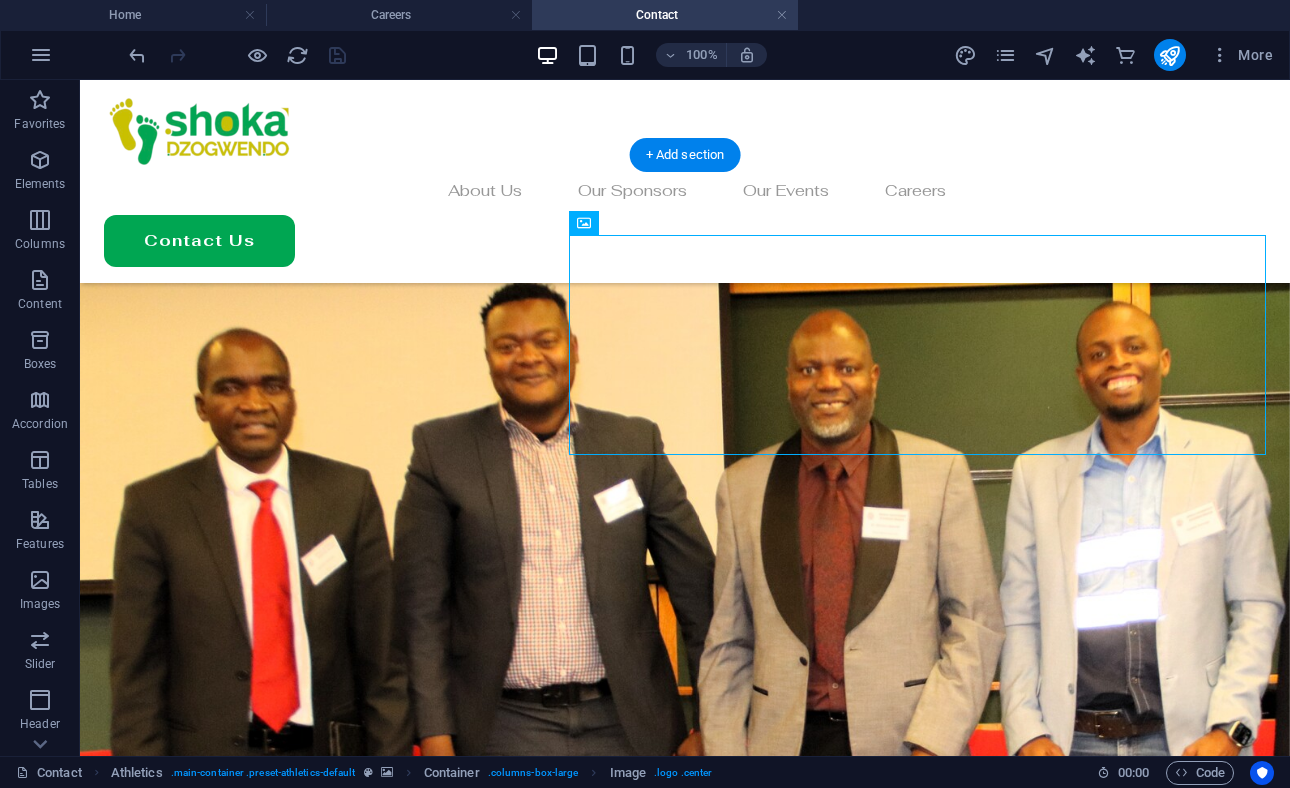 click at bounding box center (685, 703) 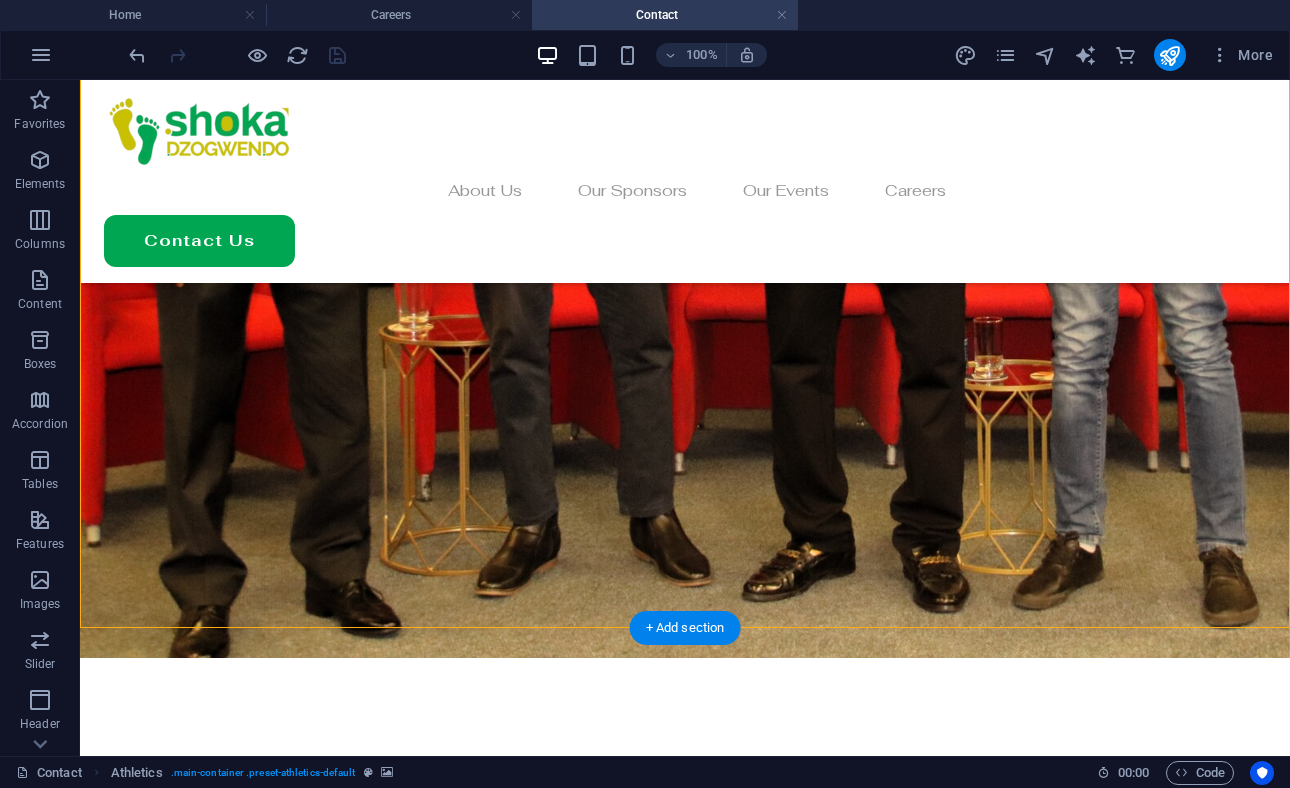 scroll, scrollTop: 1516, scrollLeft: 0, axis: vertical 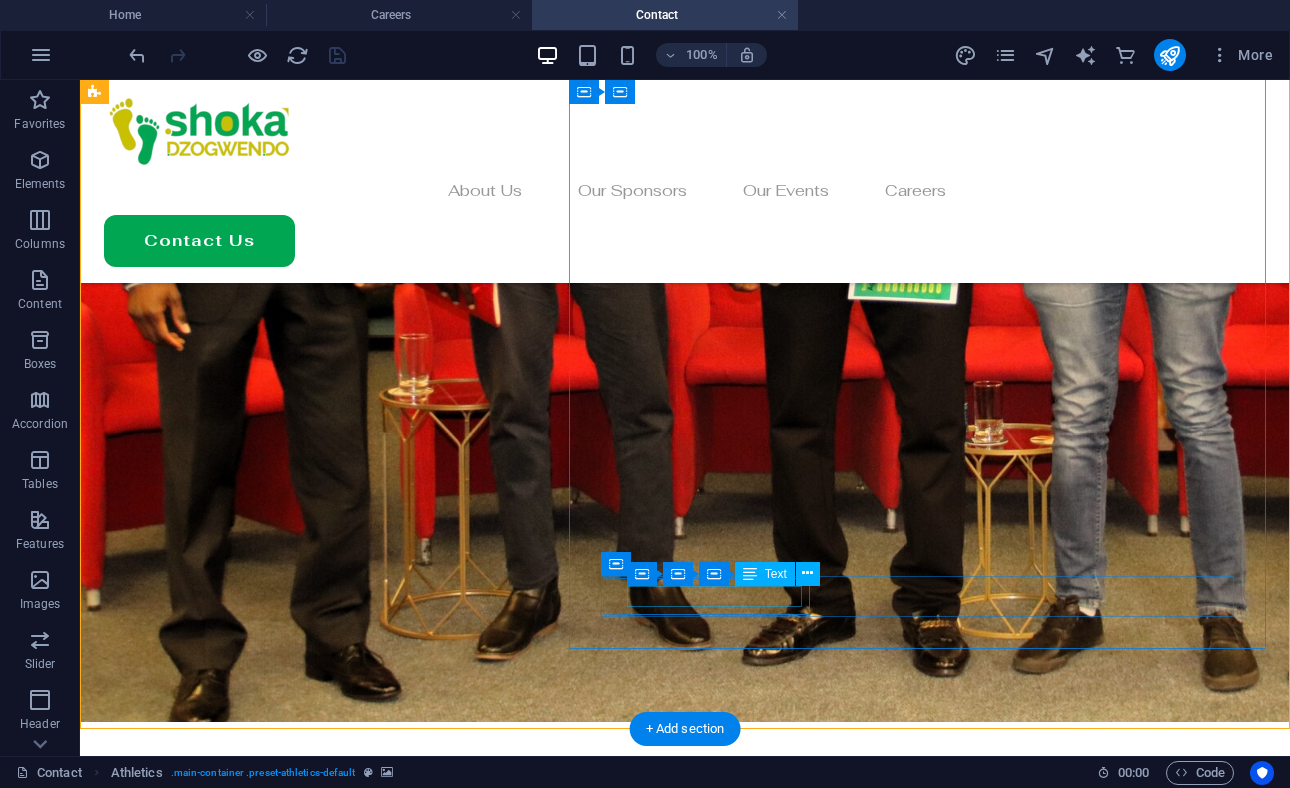 click on "Free water" at bounding box center [319, 1613] 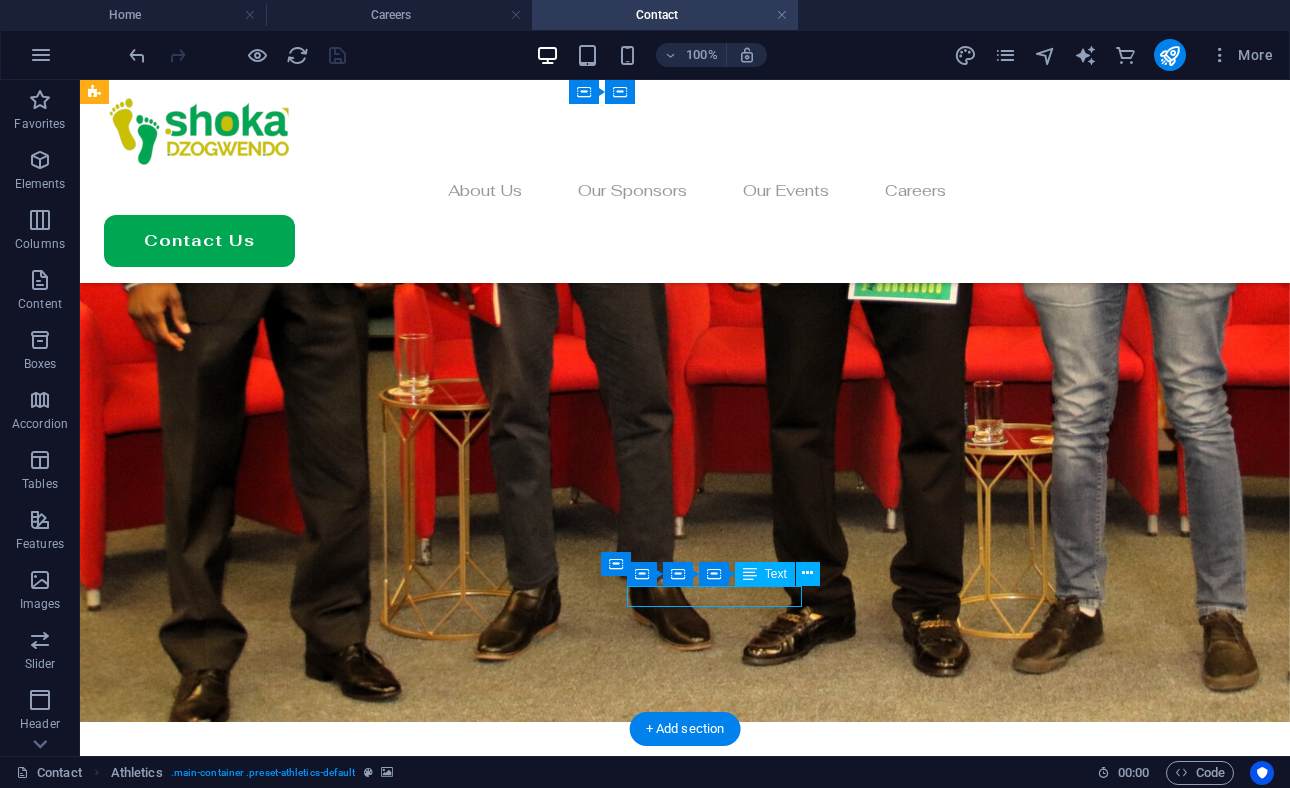 click on "Free water" at bounding box center (319, 1613) 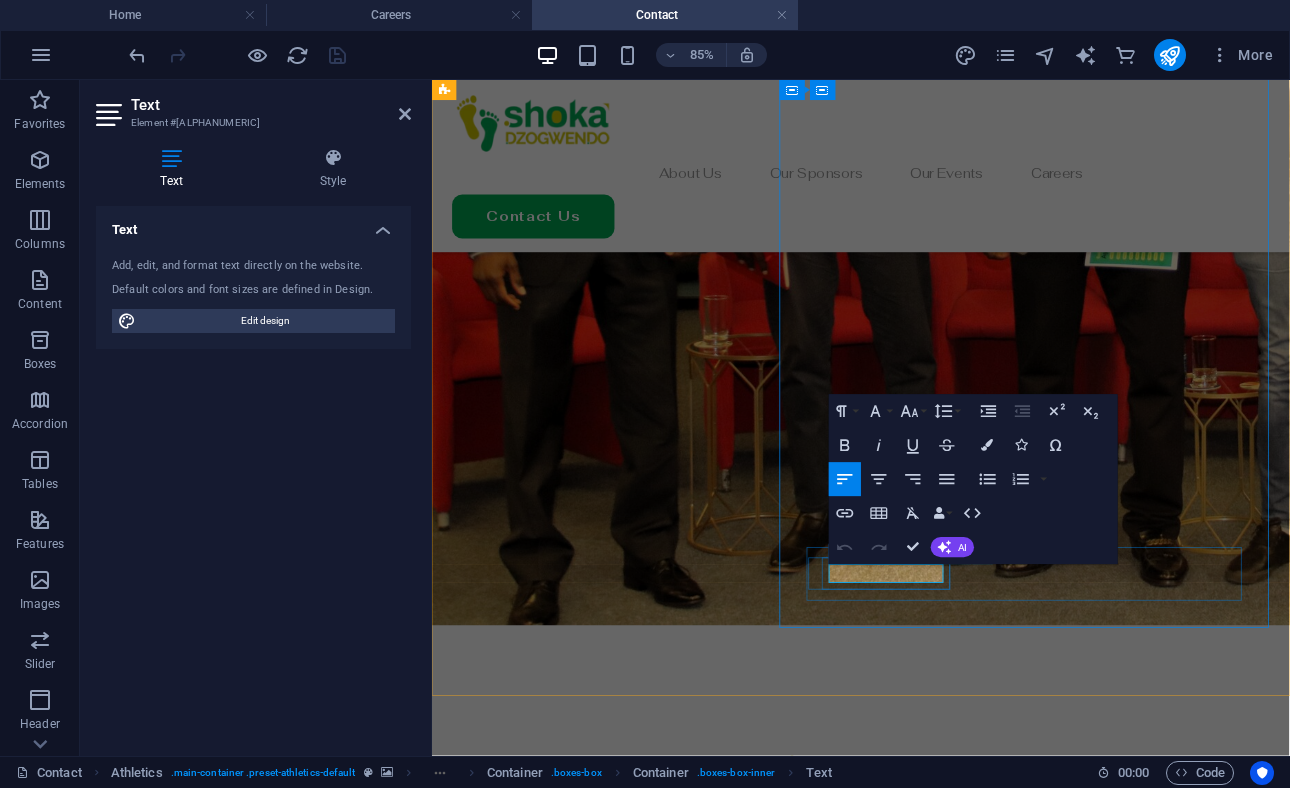 click on "Free water" at bounding box center [637, 1613] 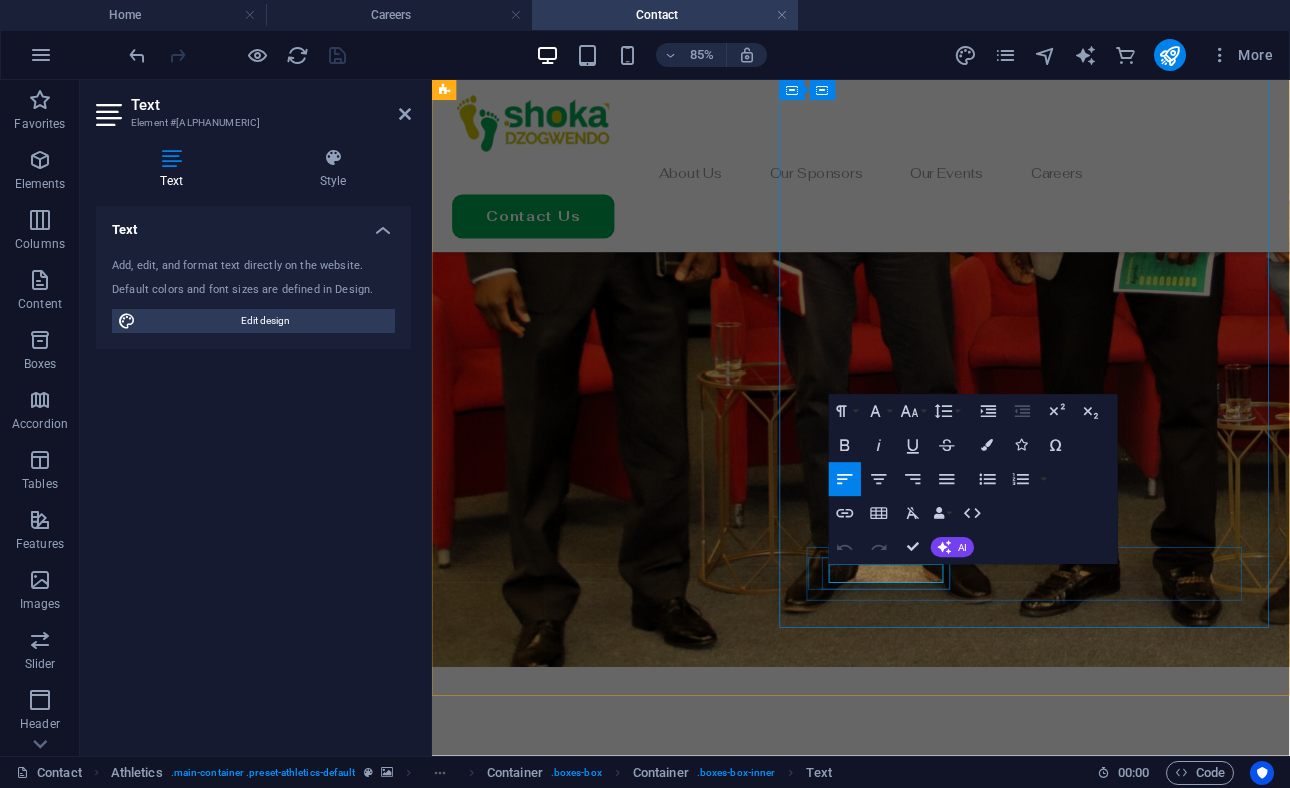 type 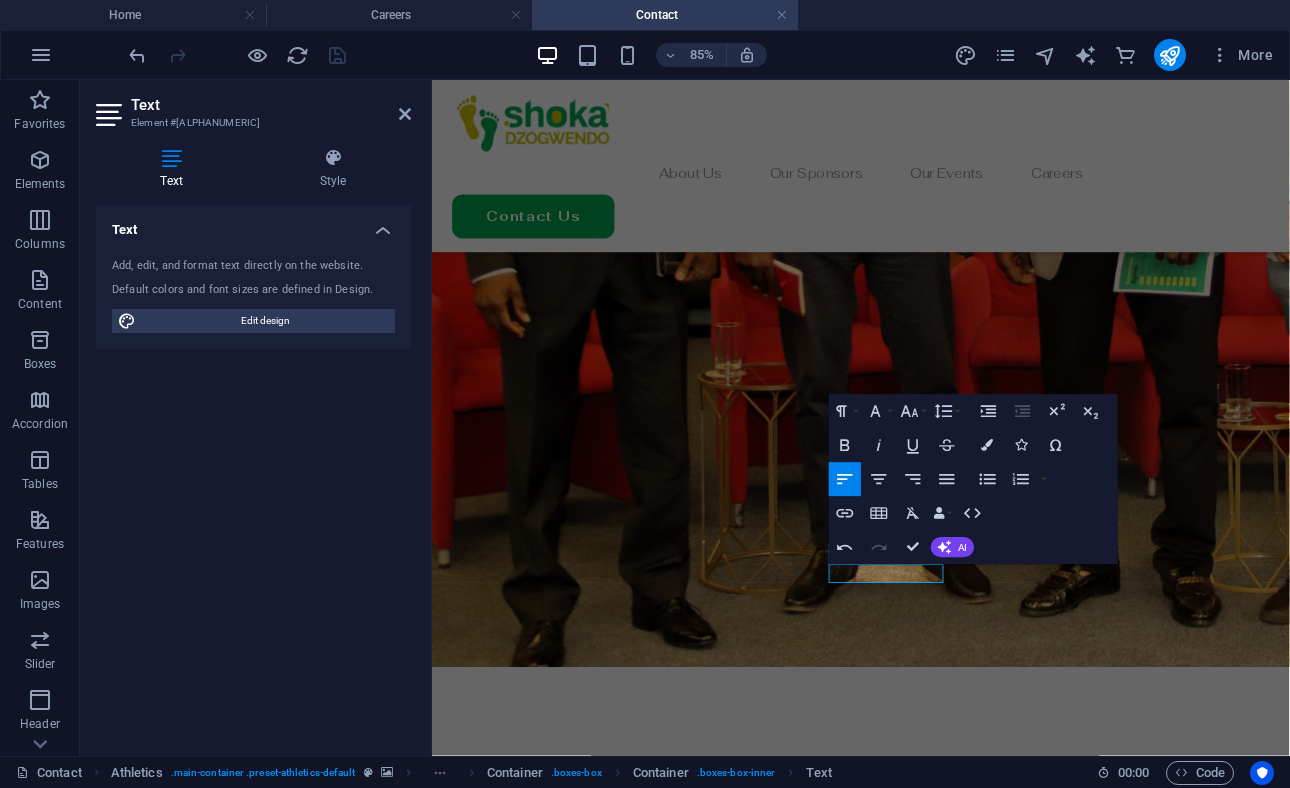 click at bounding box center (936, 190) 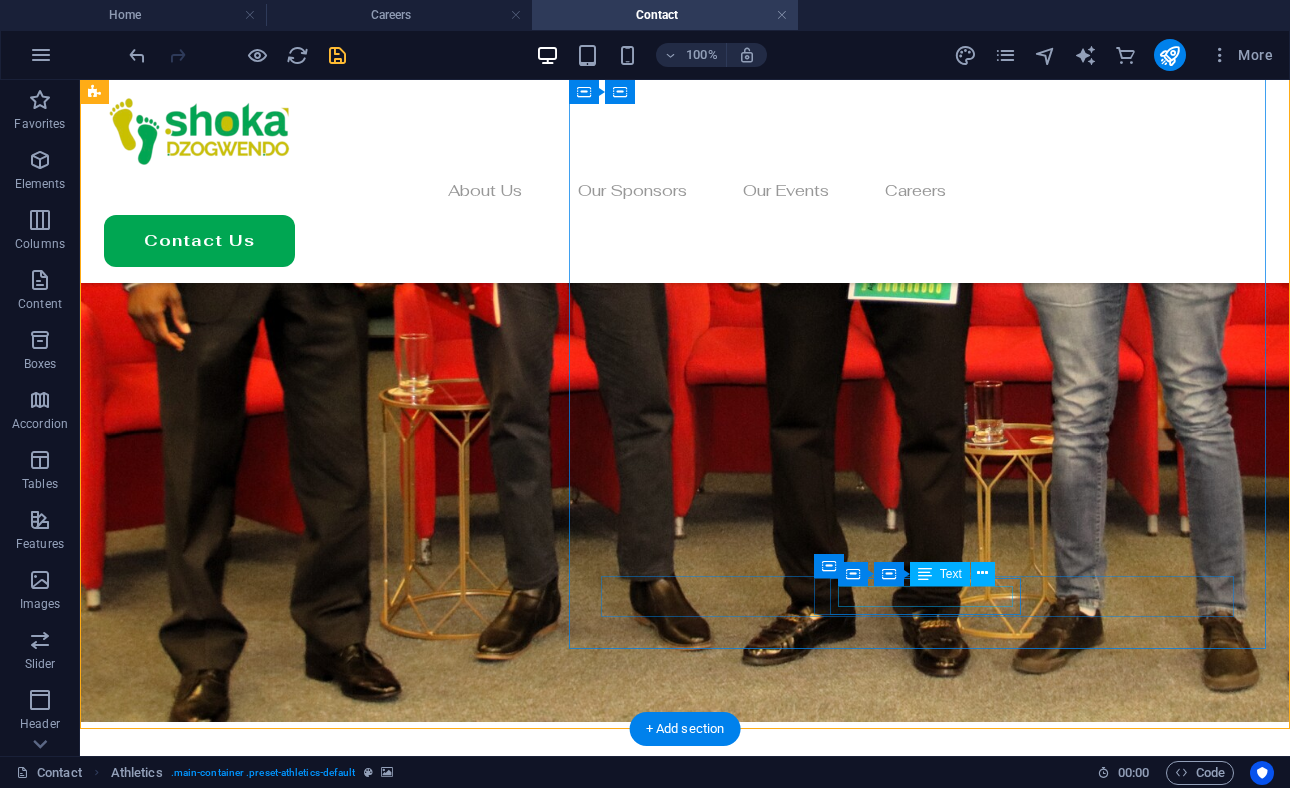 click on "Free Snacks" at bounding box center (685, 1613) 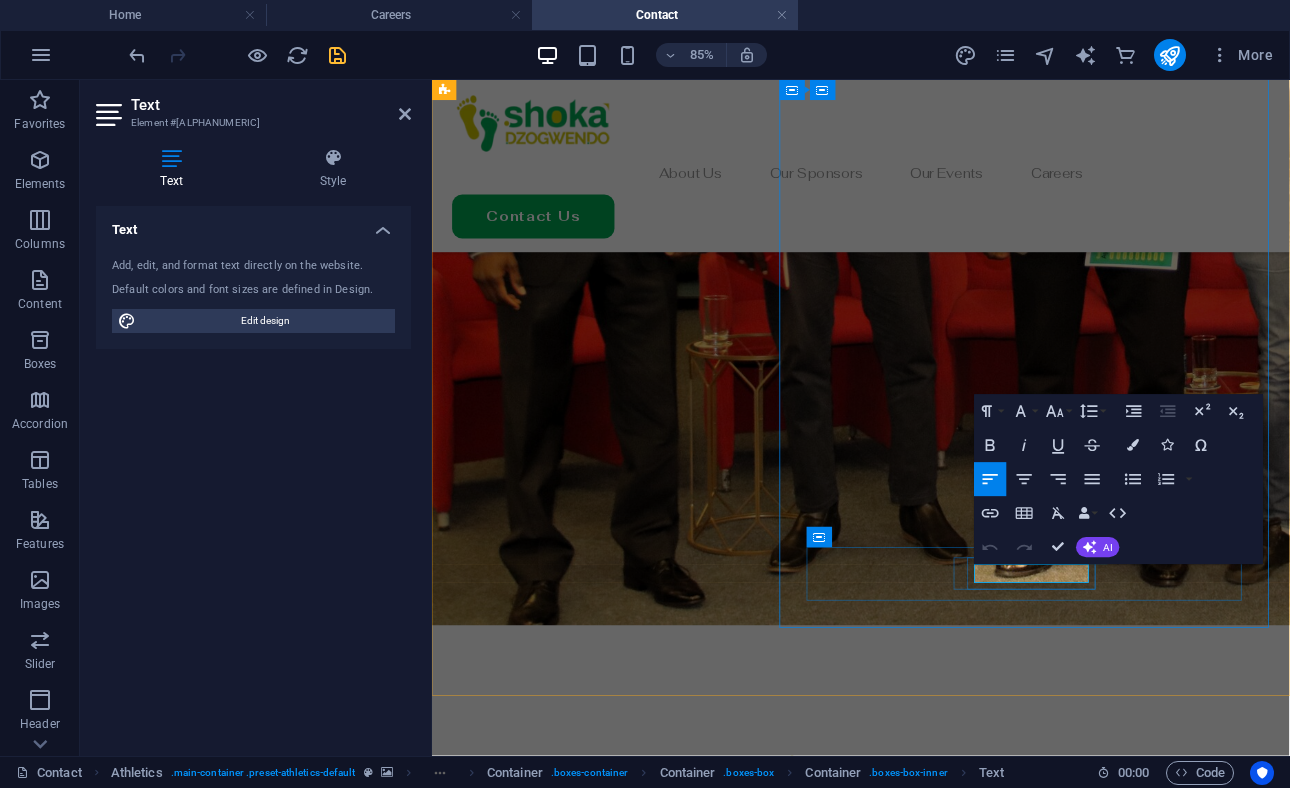 click on "Free Snacks" at bounding box center [936, 1613] 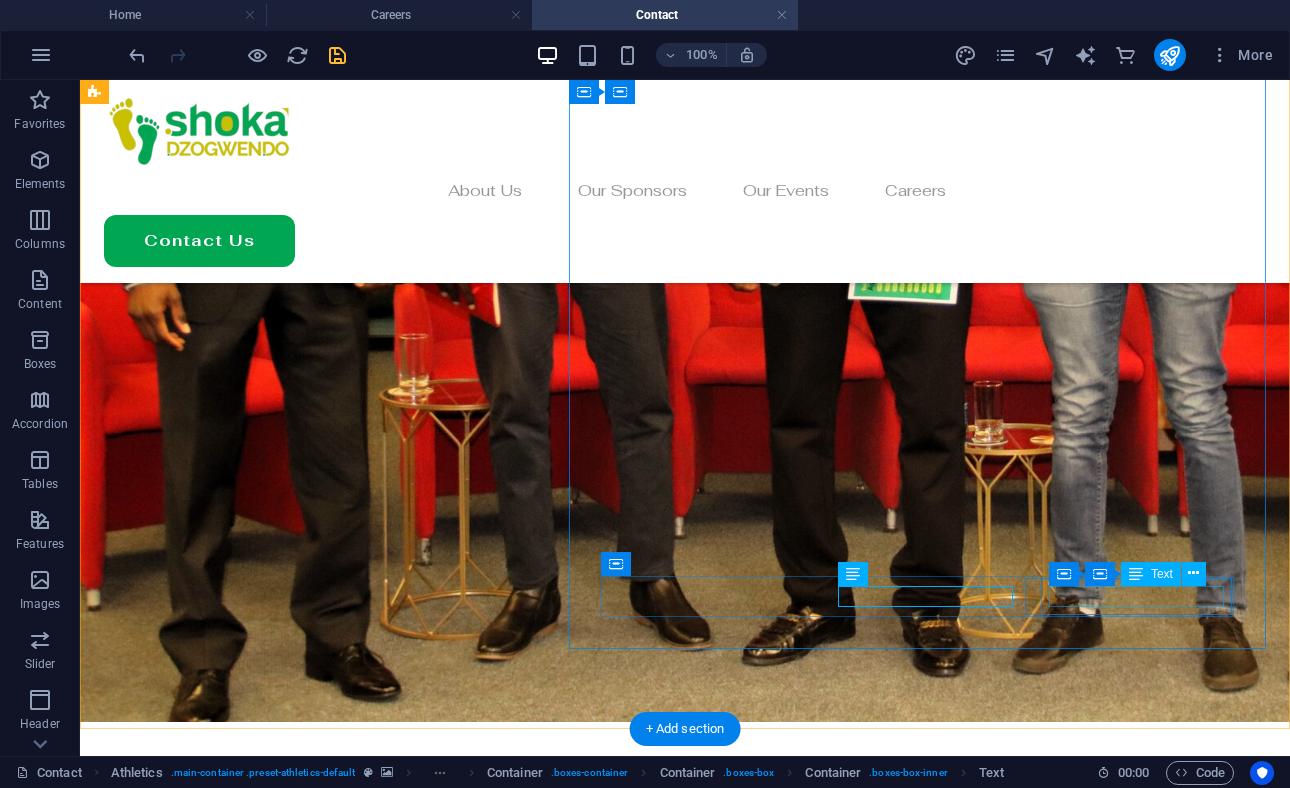 click on "Free Equipment" at bounding box center (1051, 1613) 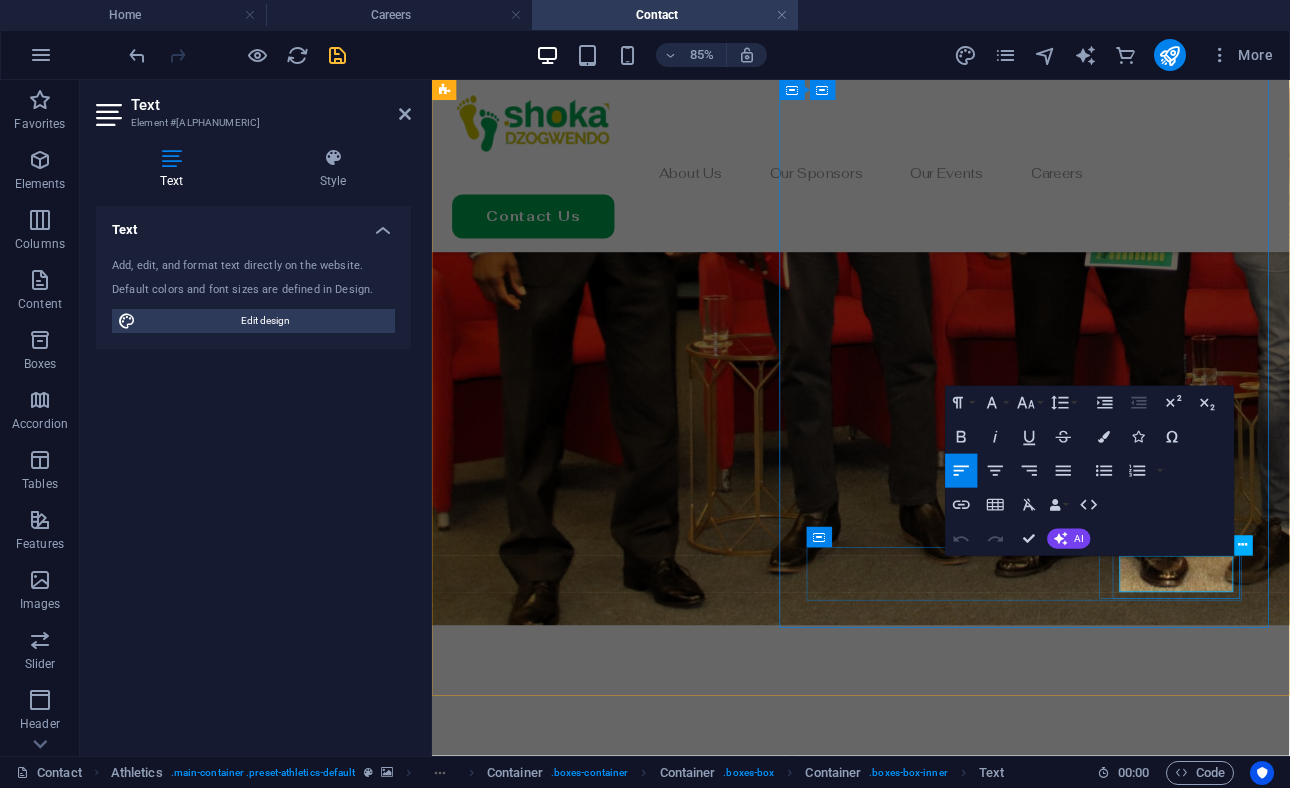 click on "Free Equipment" at bounding box center (1235, 1613) 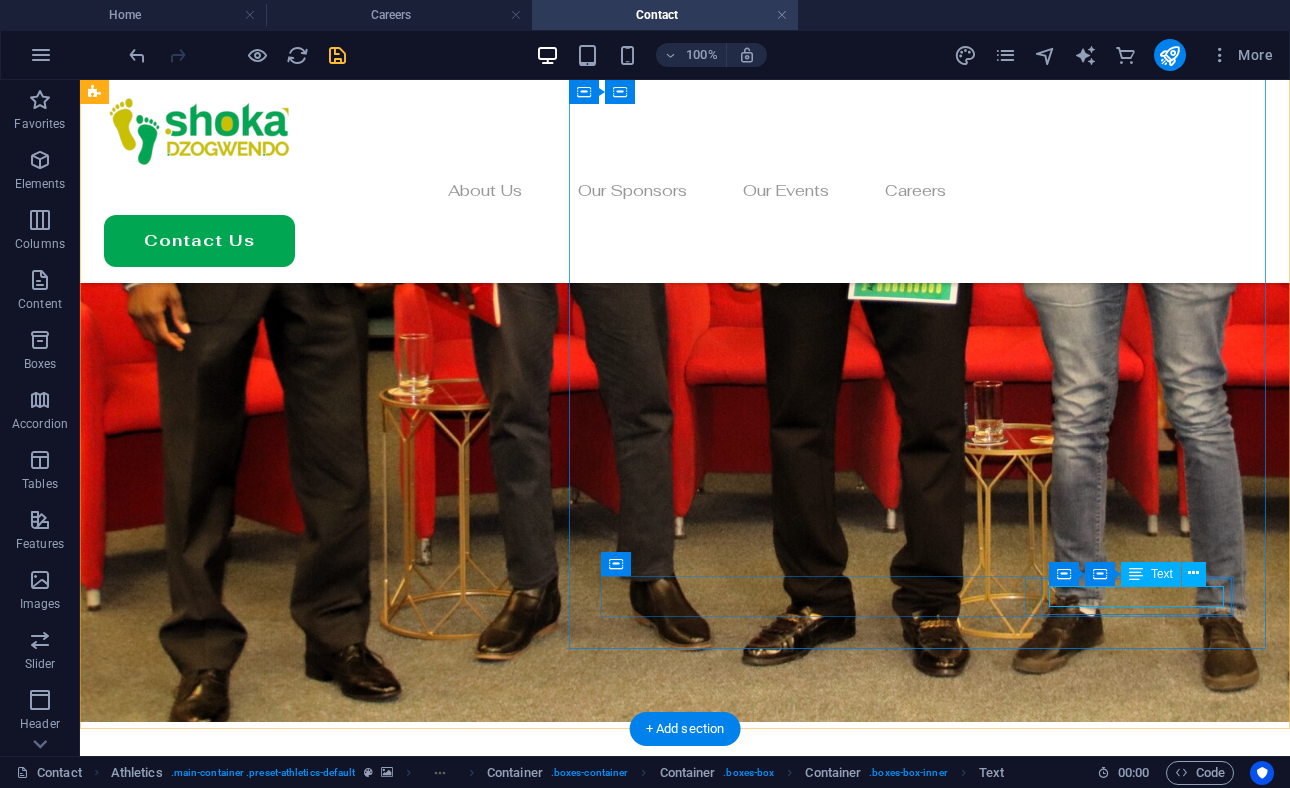 click on "FreeMENTORSHIP" at bounding box center [1051, 1613] 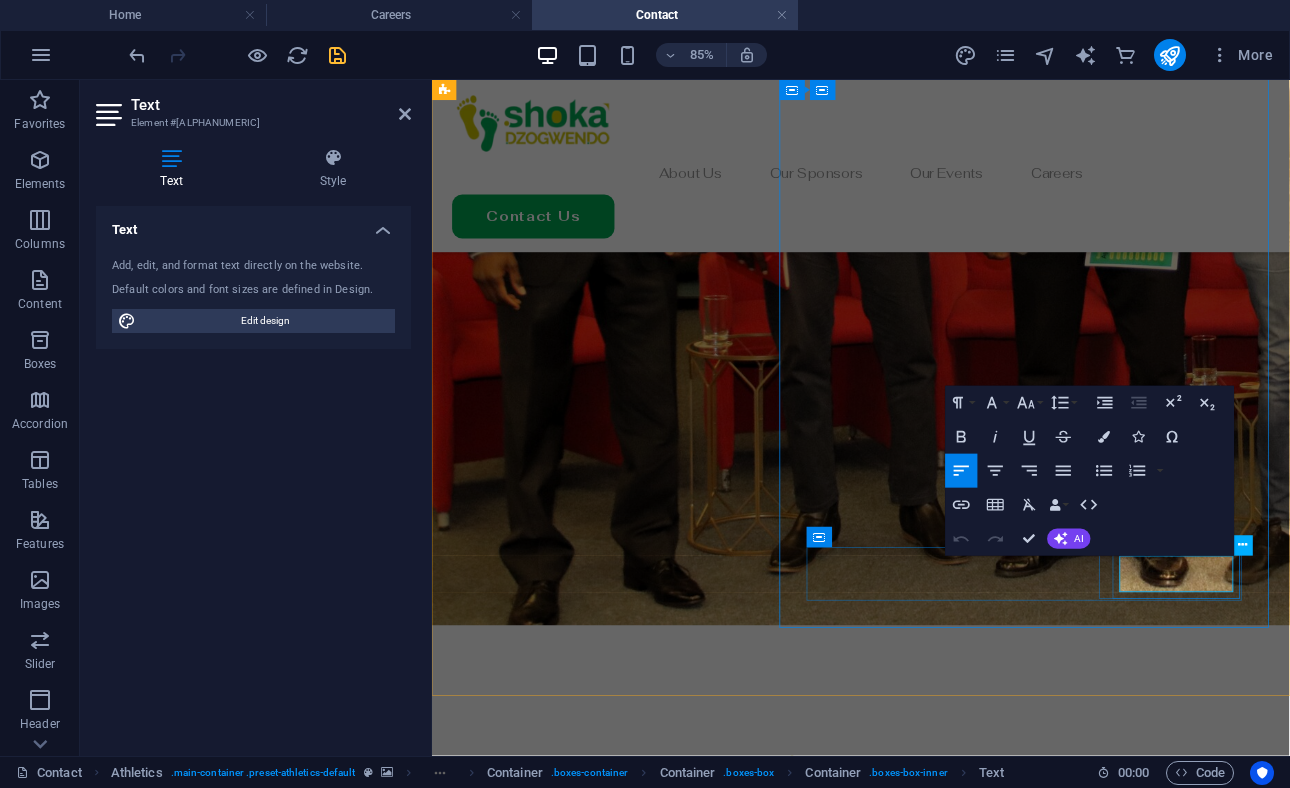 click on "FreeMENTORSHIP" at bounding box center (1235, 1613) 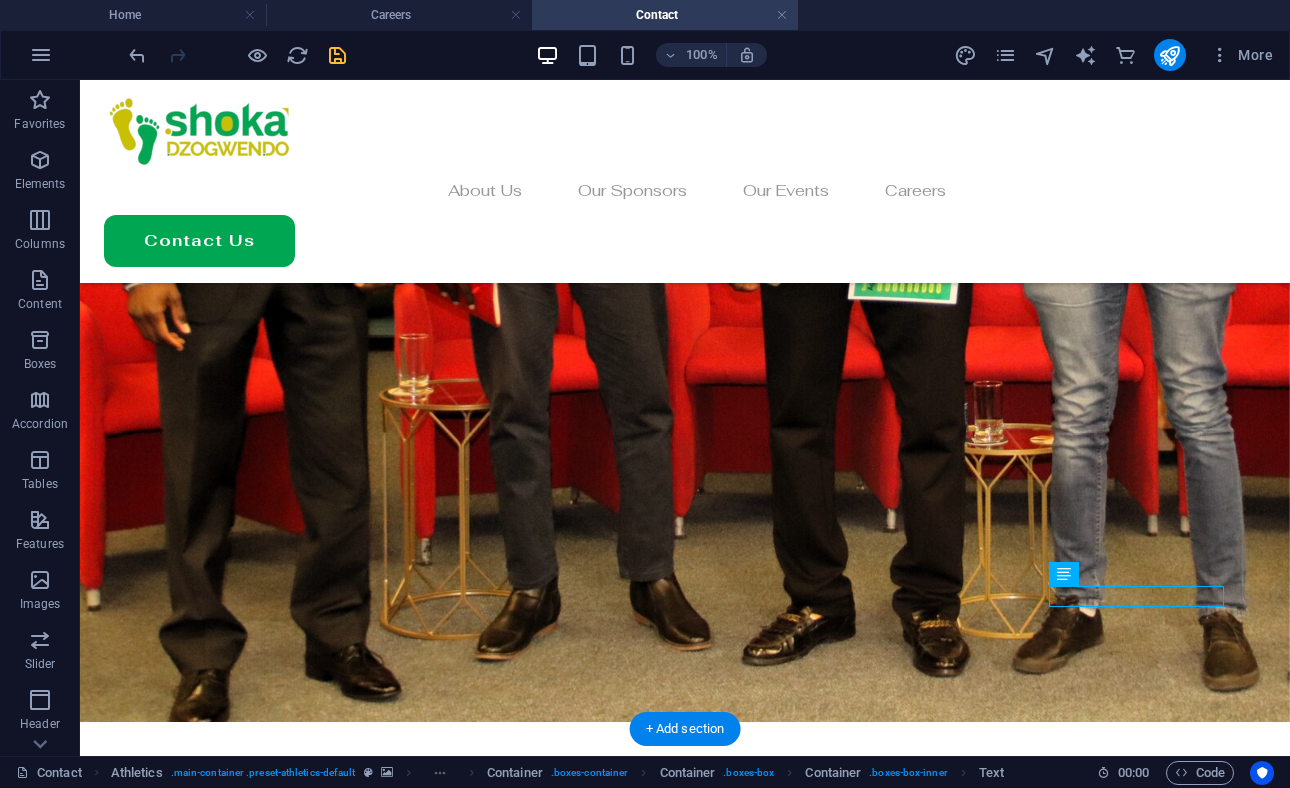 click at bounding box center (685, 165) 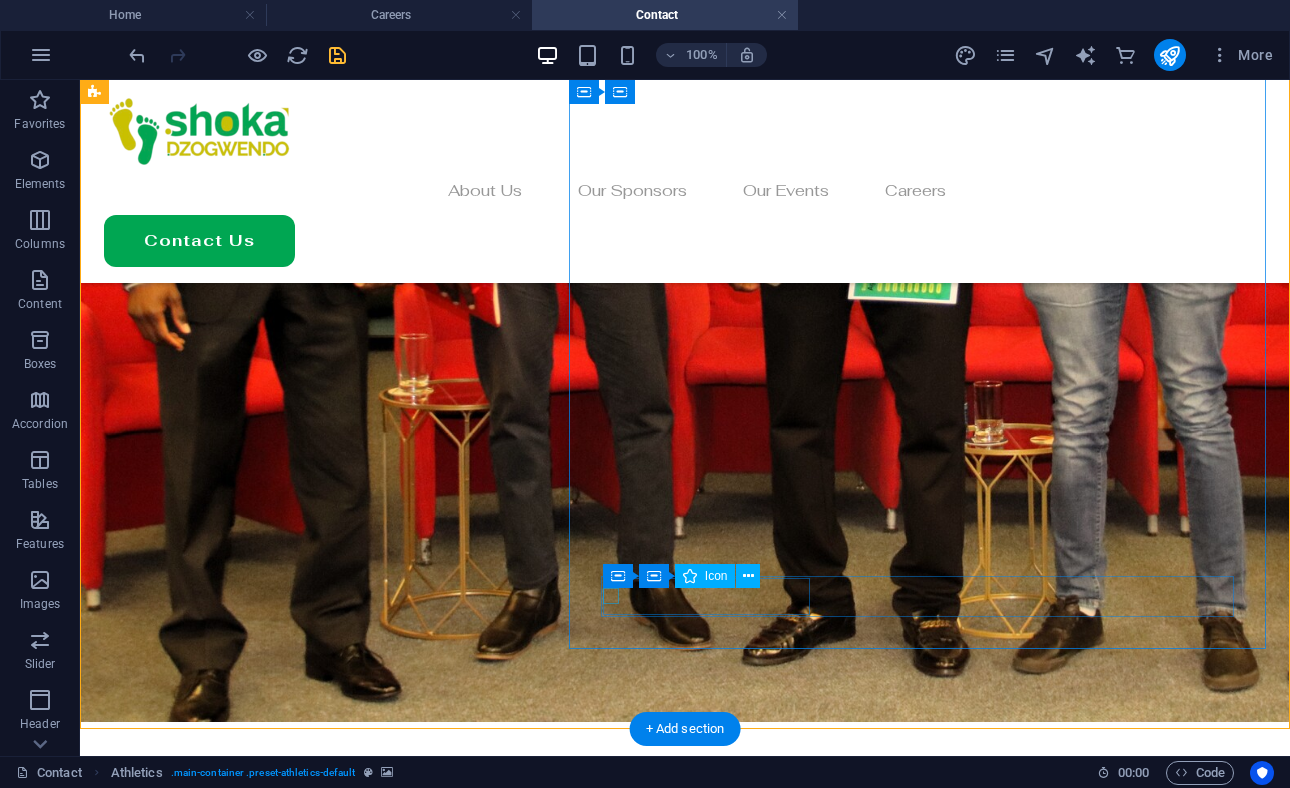click at bounding box center (319, 1586) 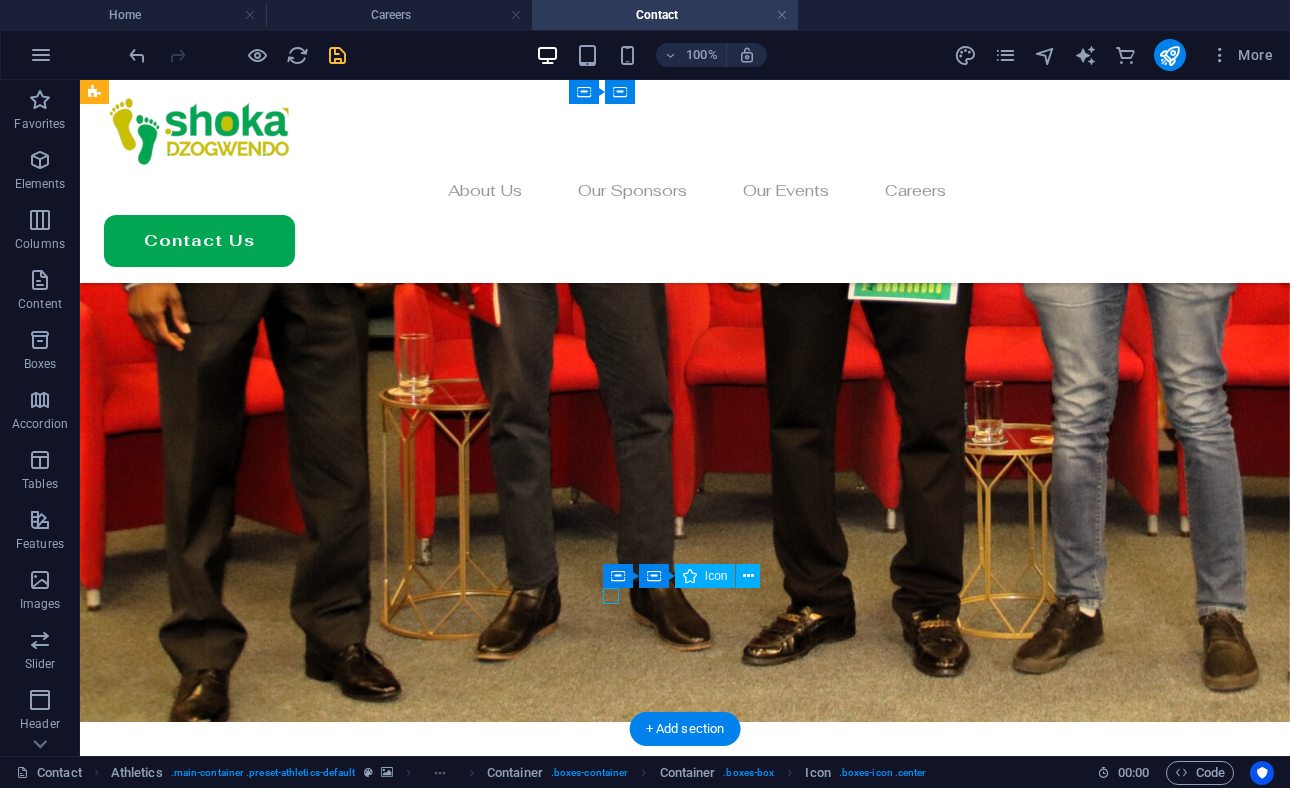 click at bounding box center [319, 1586] 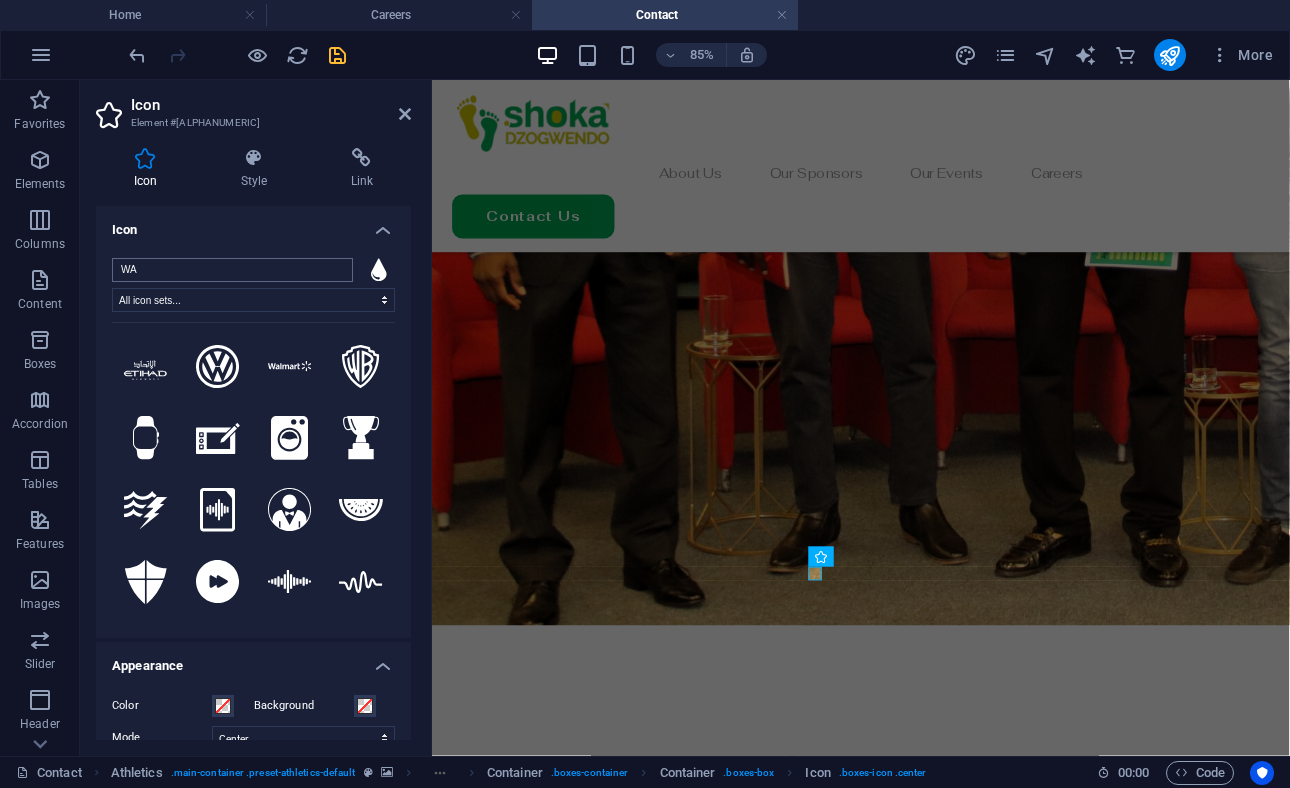 type on "W" 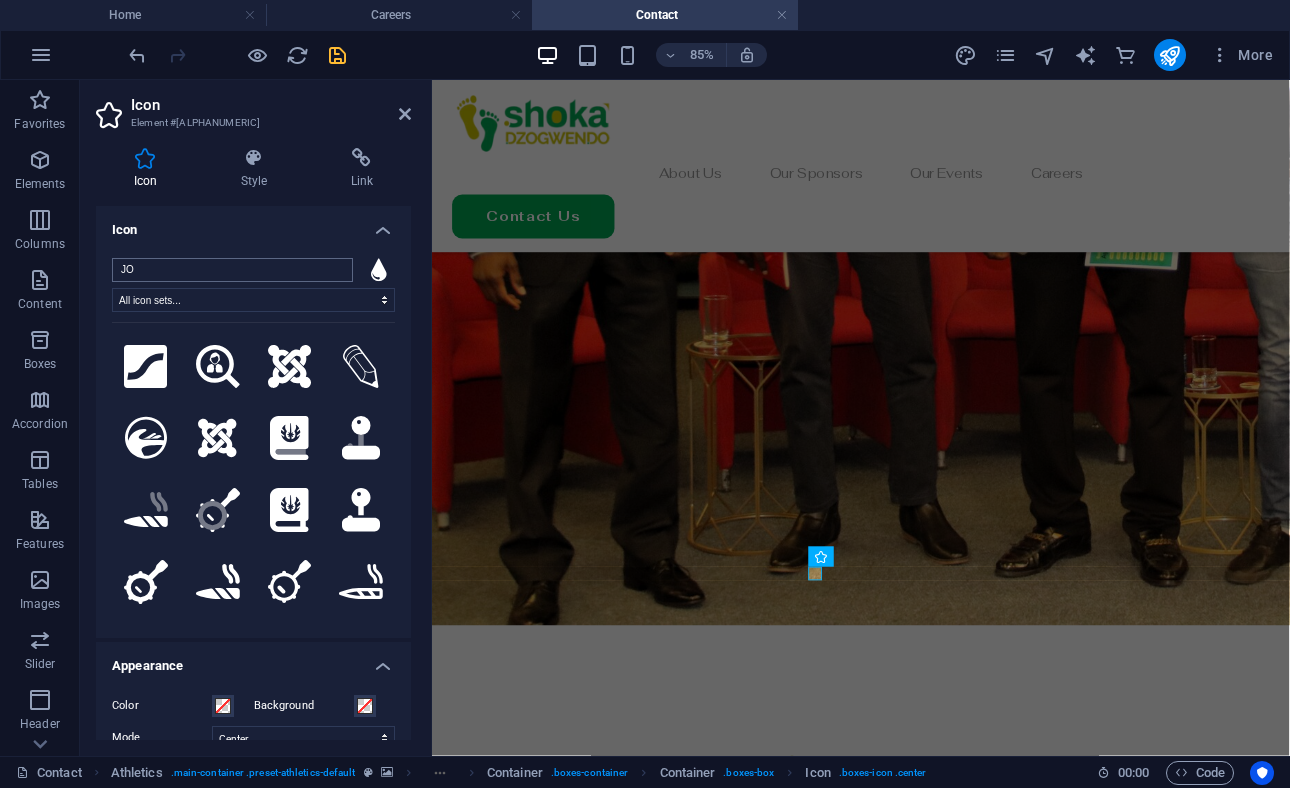 type on "J" 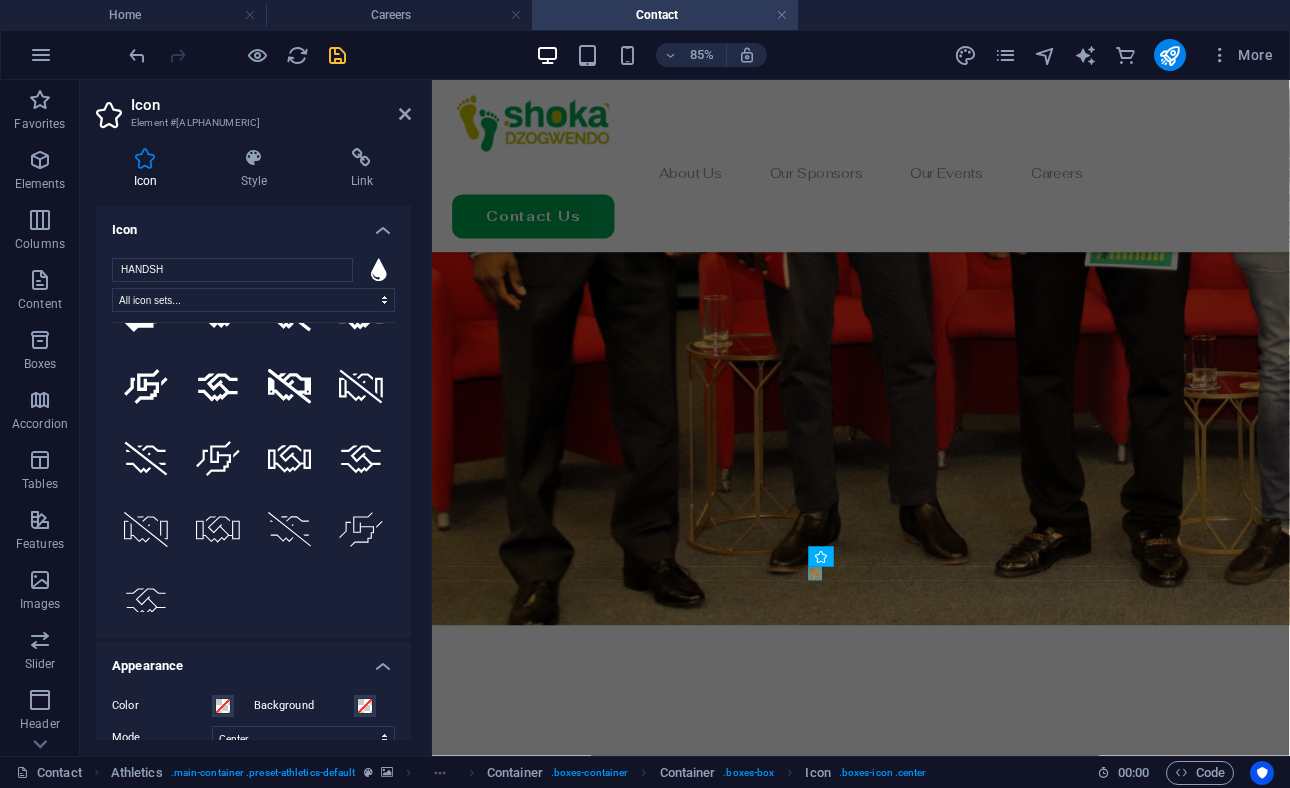 scroll, scrollTop: 0, scrollLeft: 0, axis: both 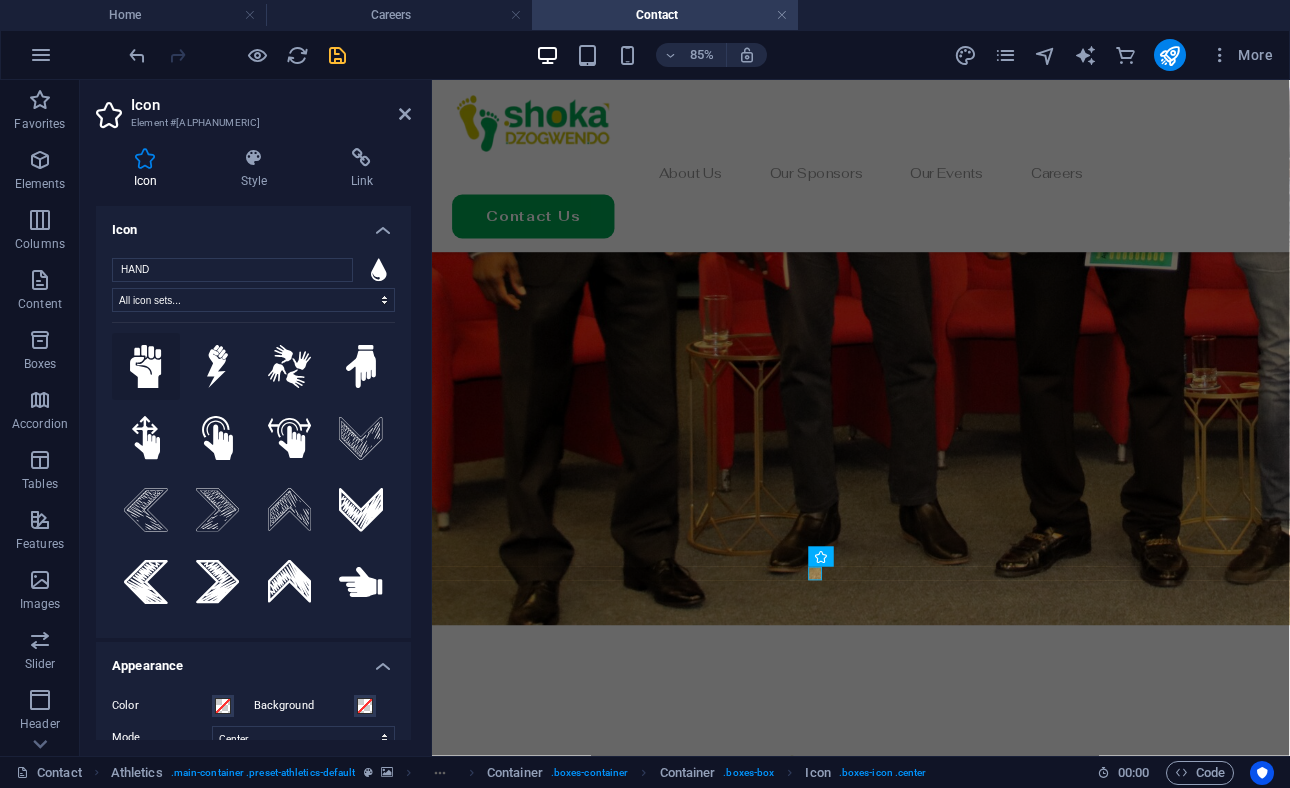 type on "HAND" 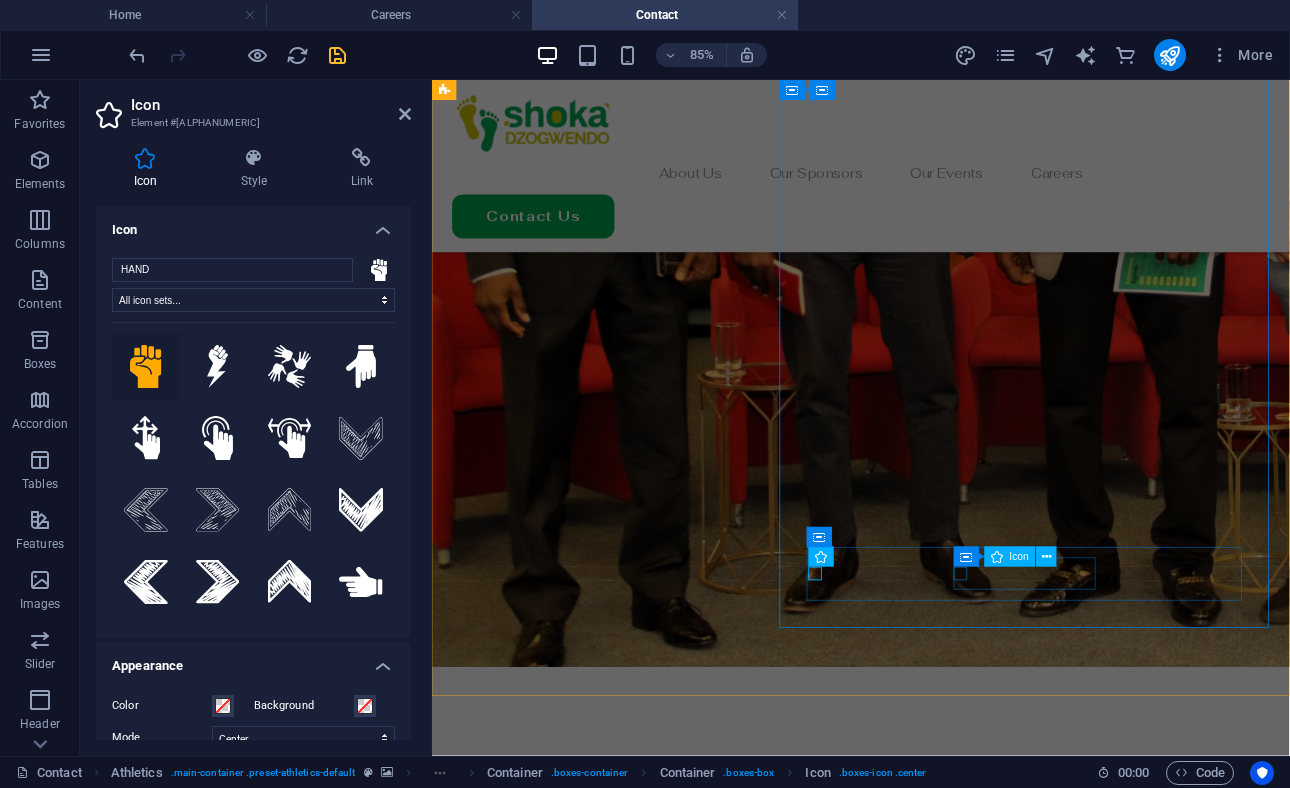 click at bounding box center (936, 1635) 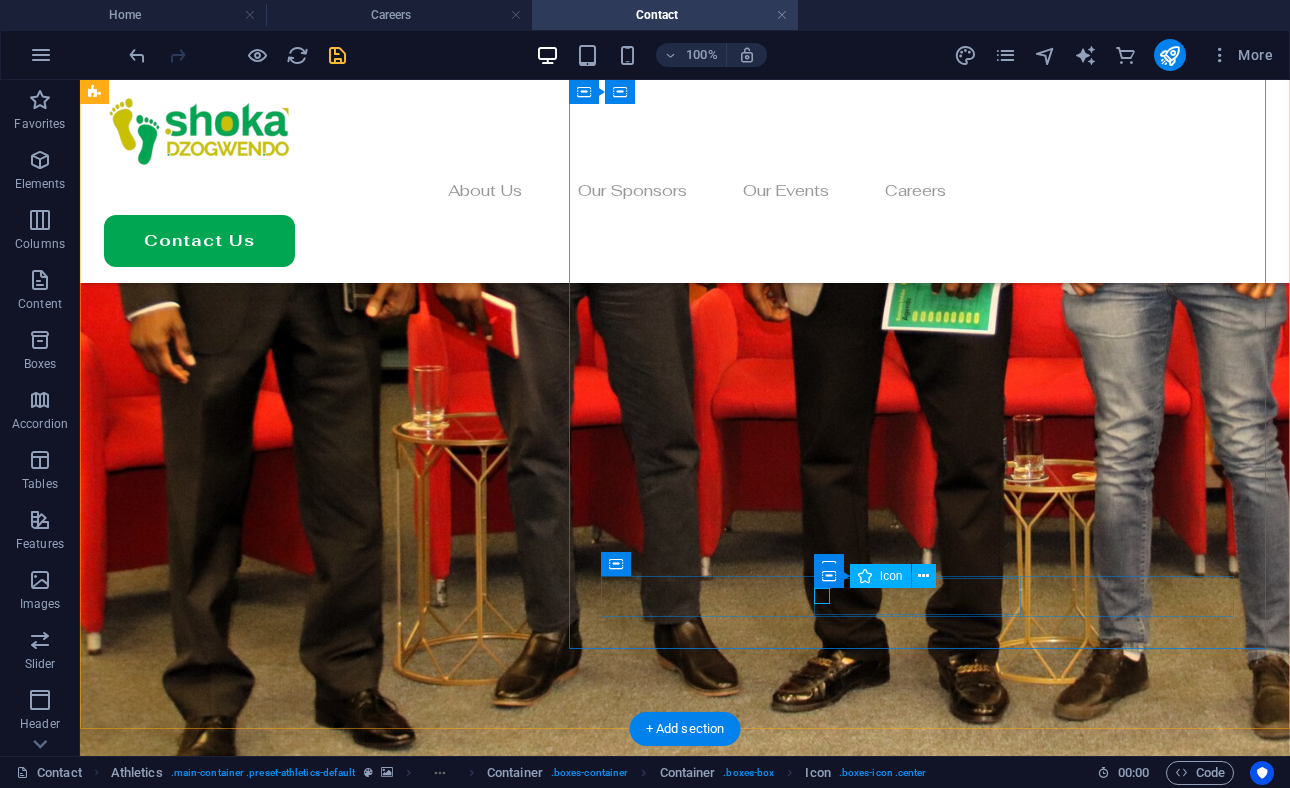 click at bounding box center [685, 1635] 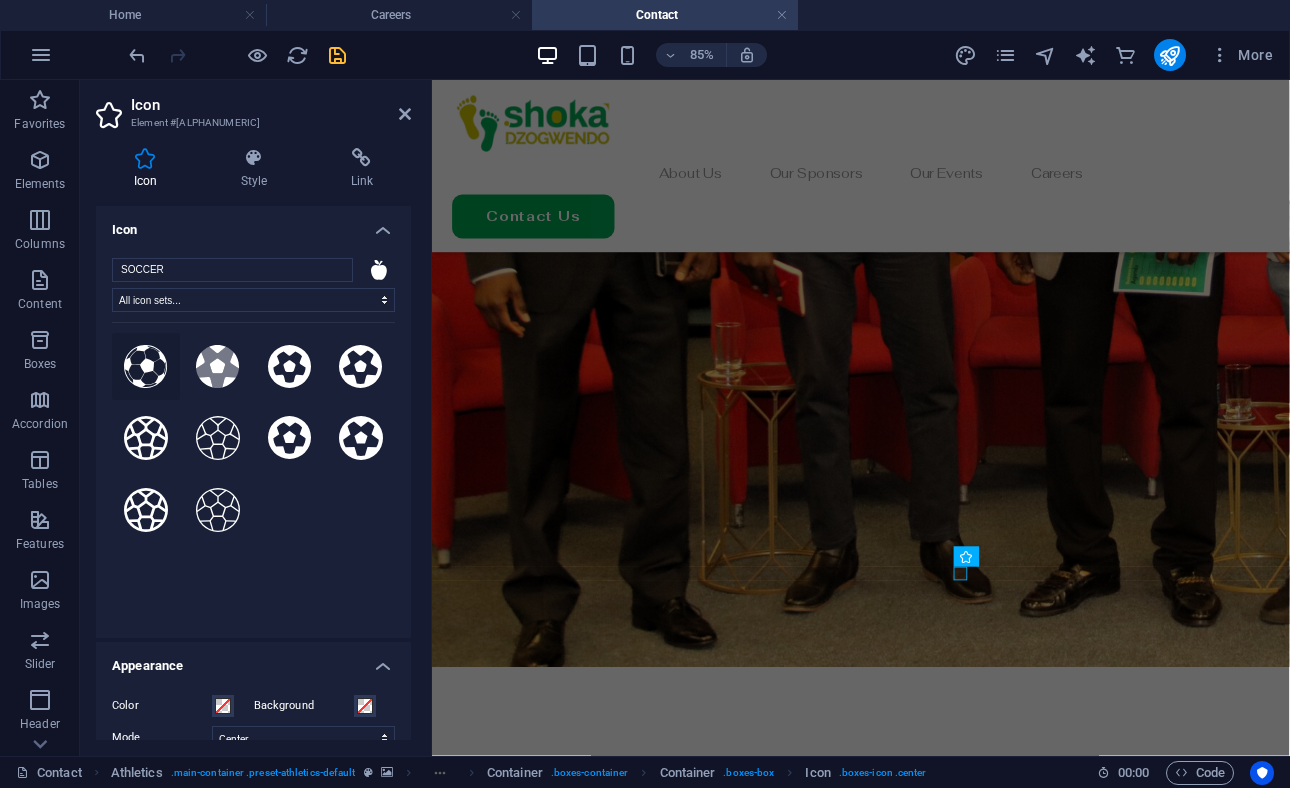 type on "SOCCER" 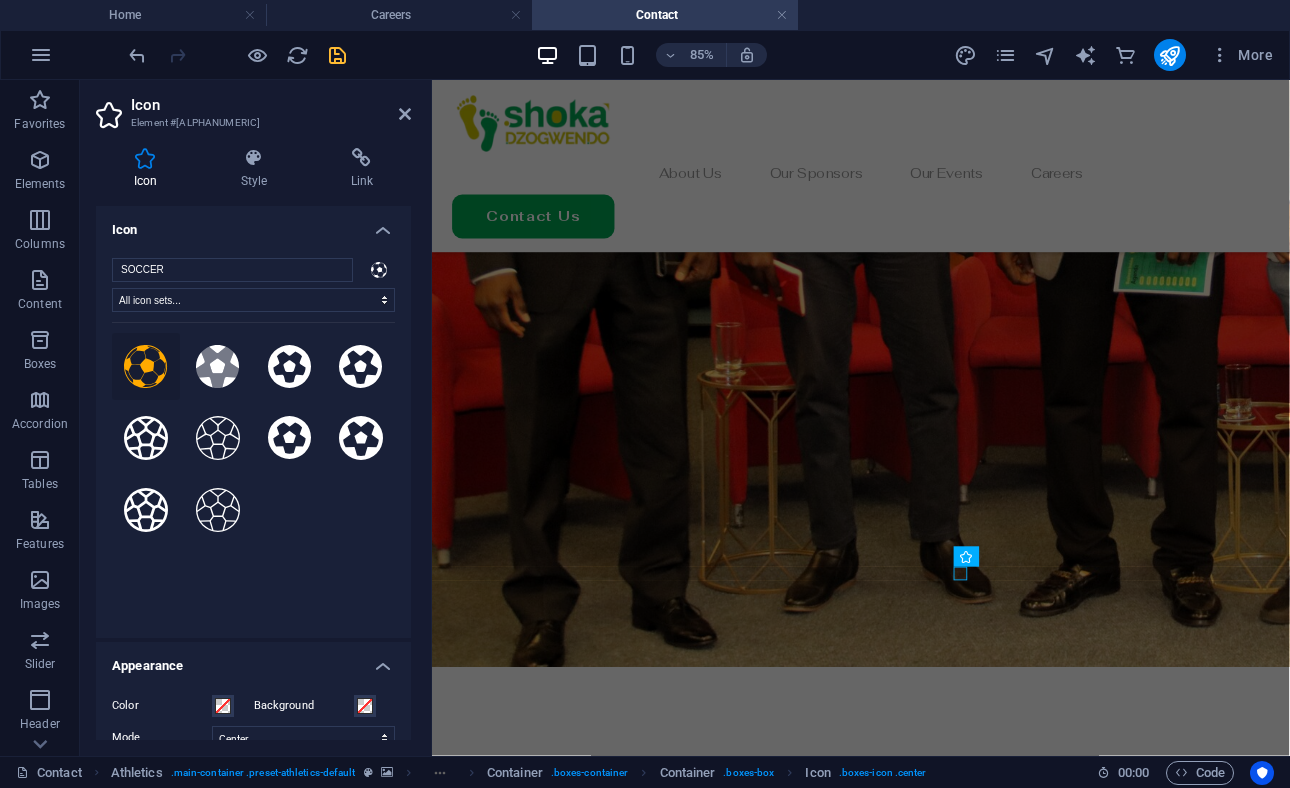click 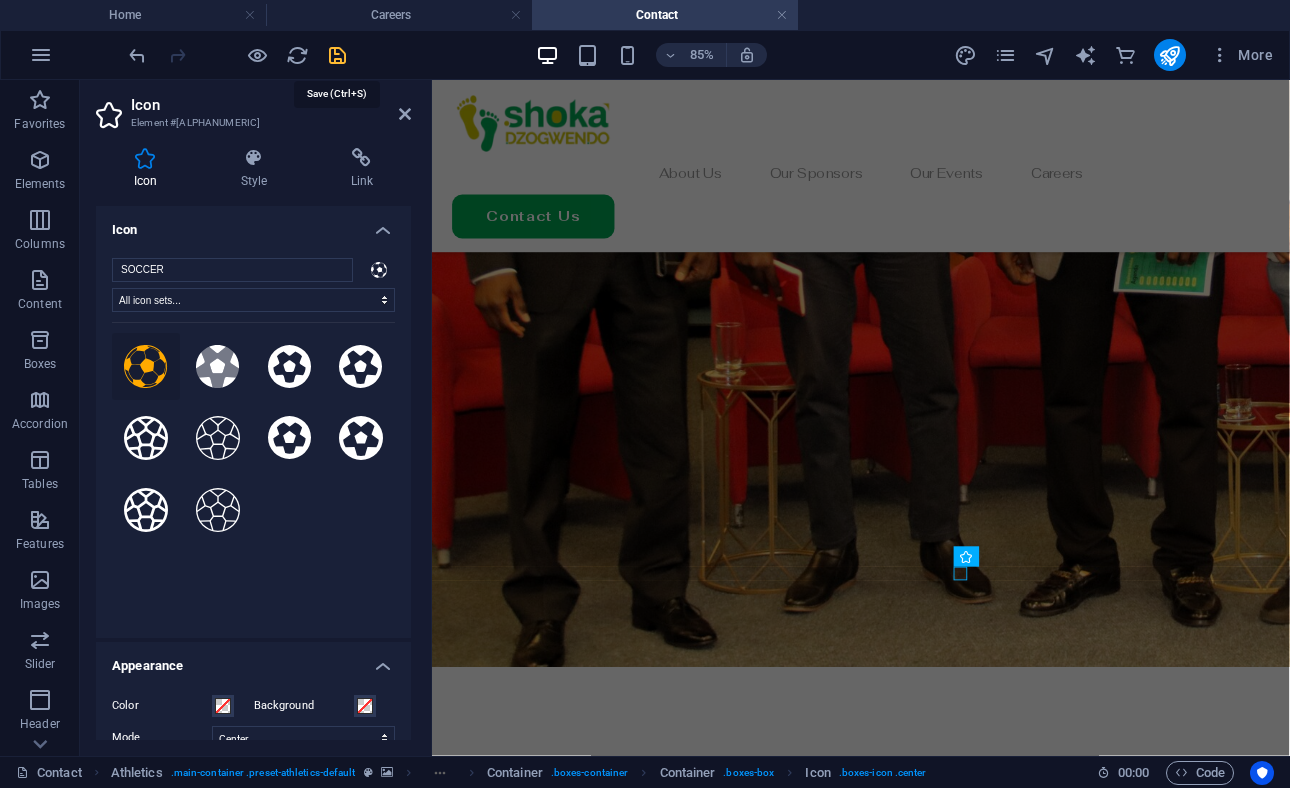 click at bounding box center (337, 55) 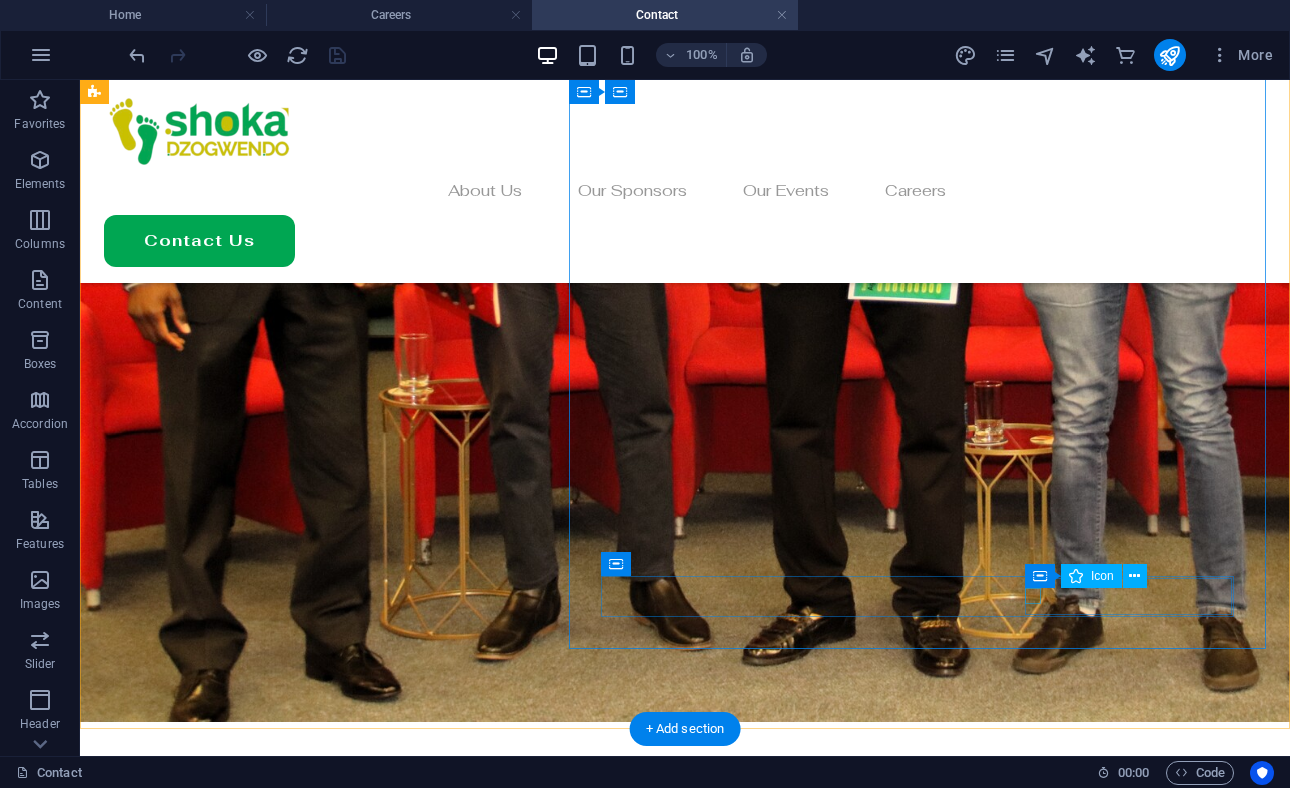 click at bounding box center [1051, 1586] 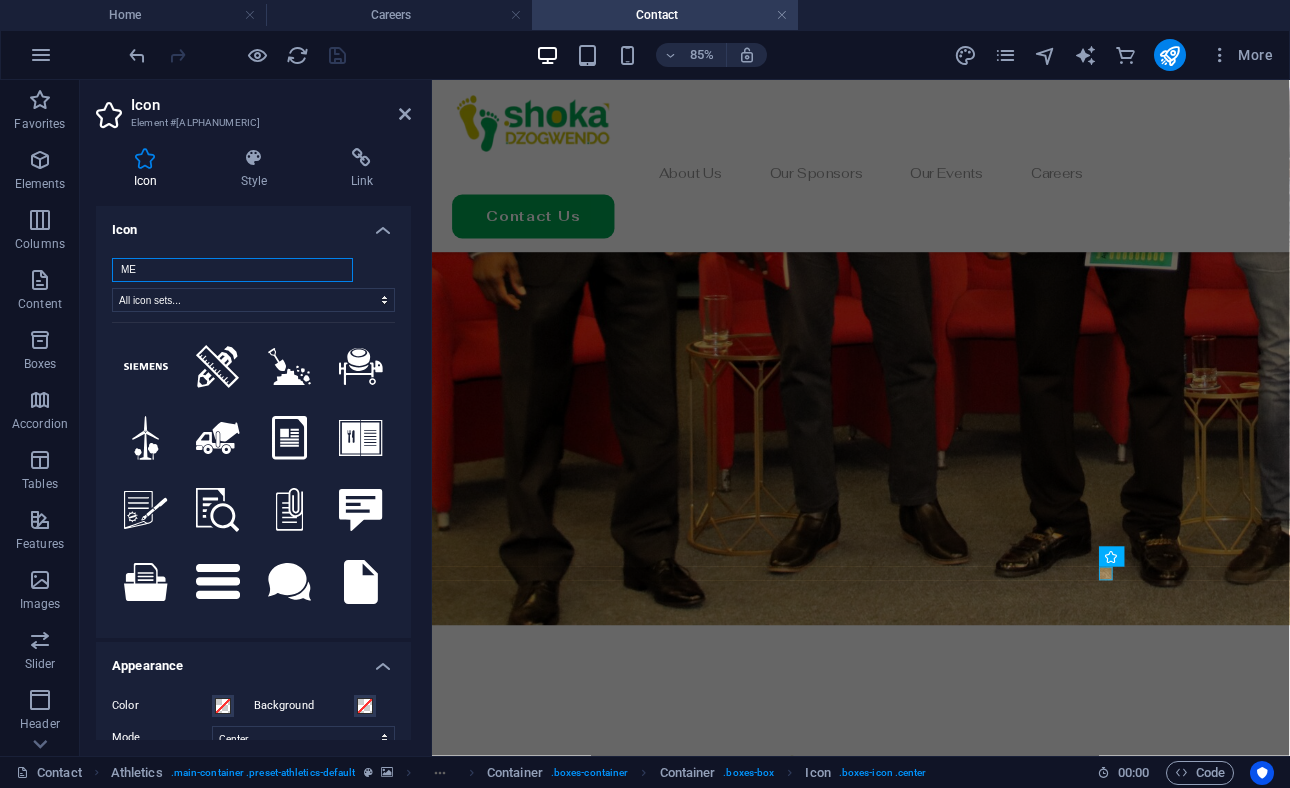 type on "M" 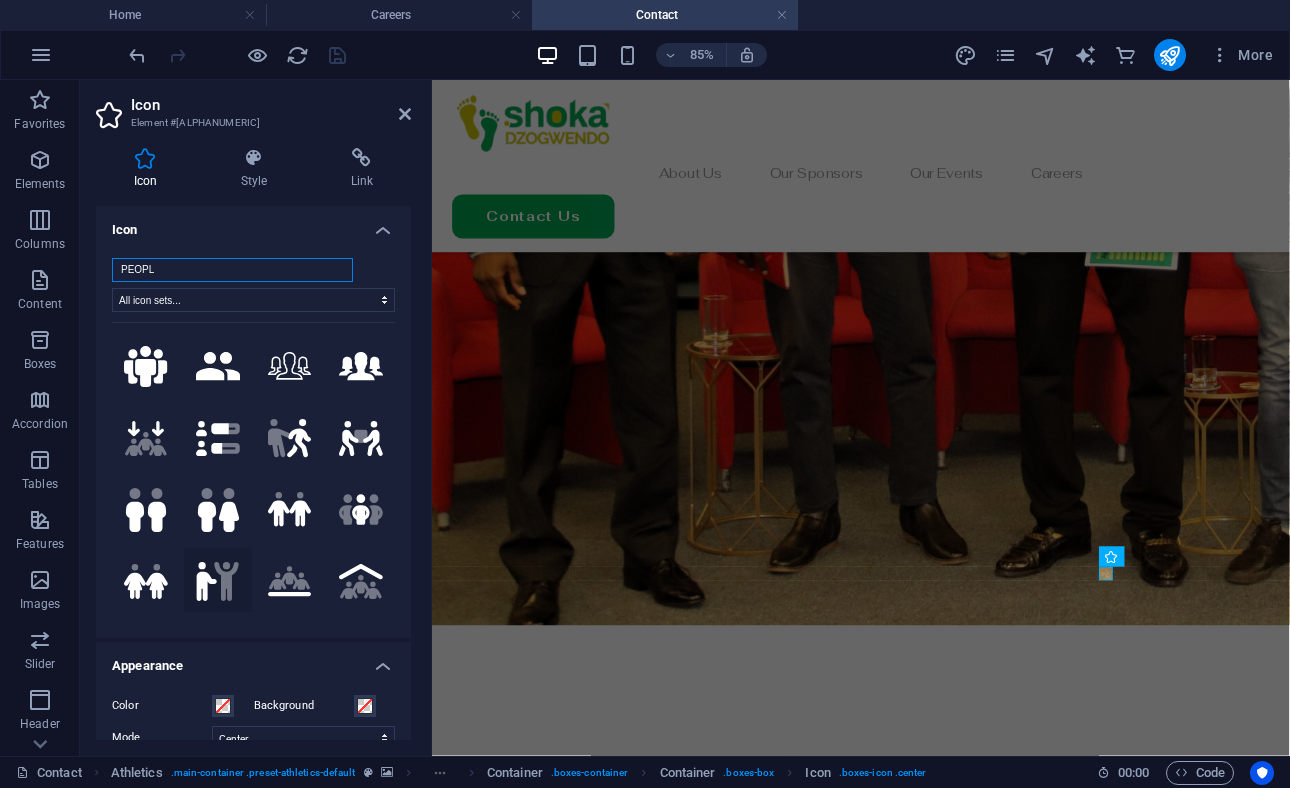 type on "PEOPL" 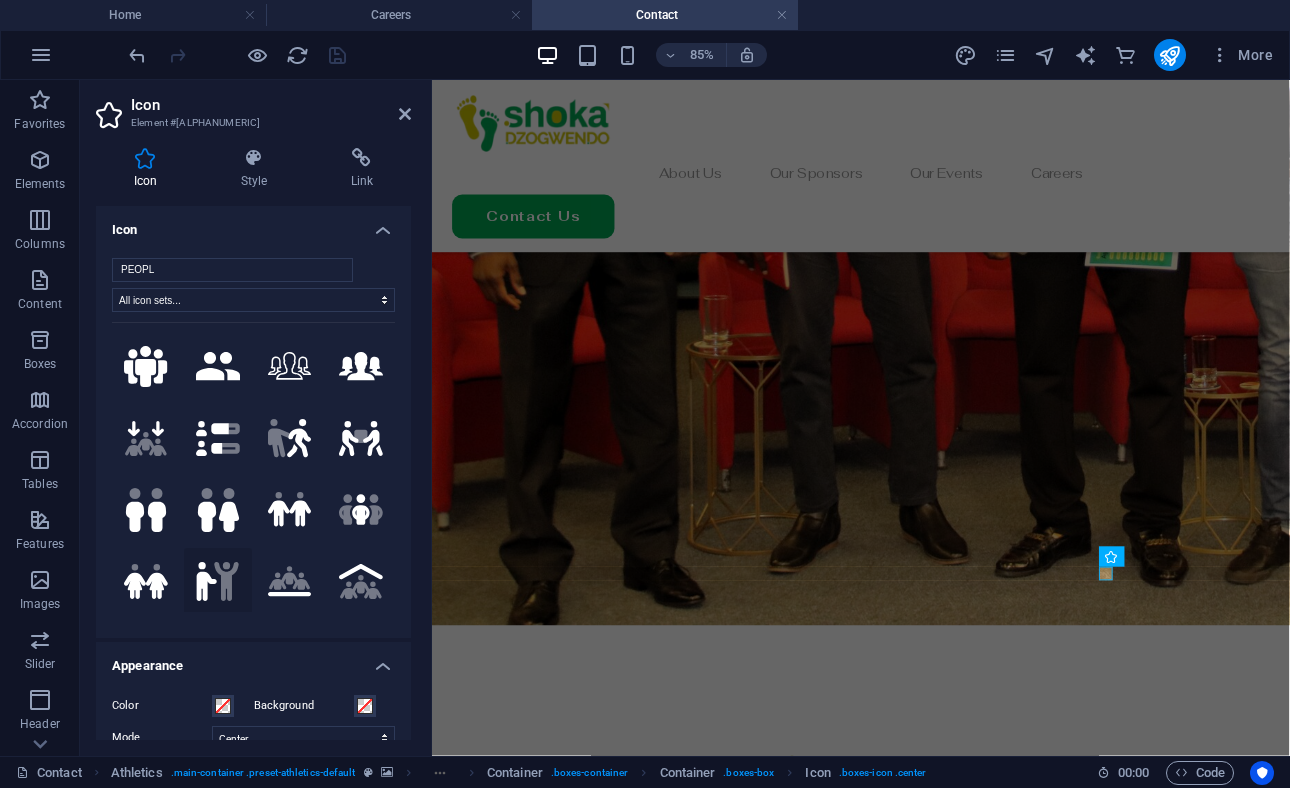 click on ".fa-secondary{opacity:.4}" 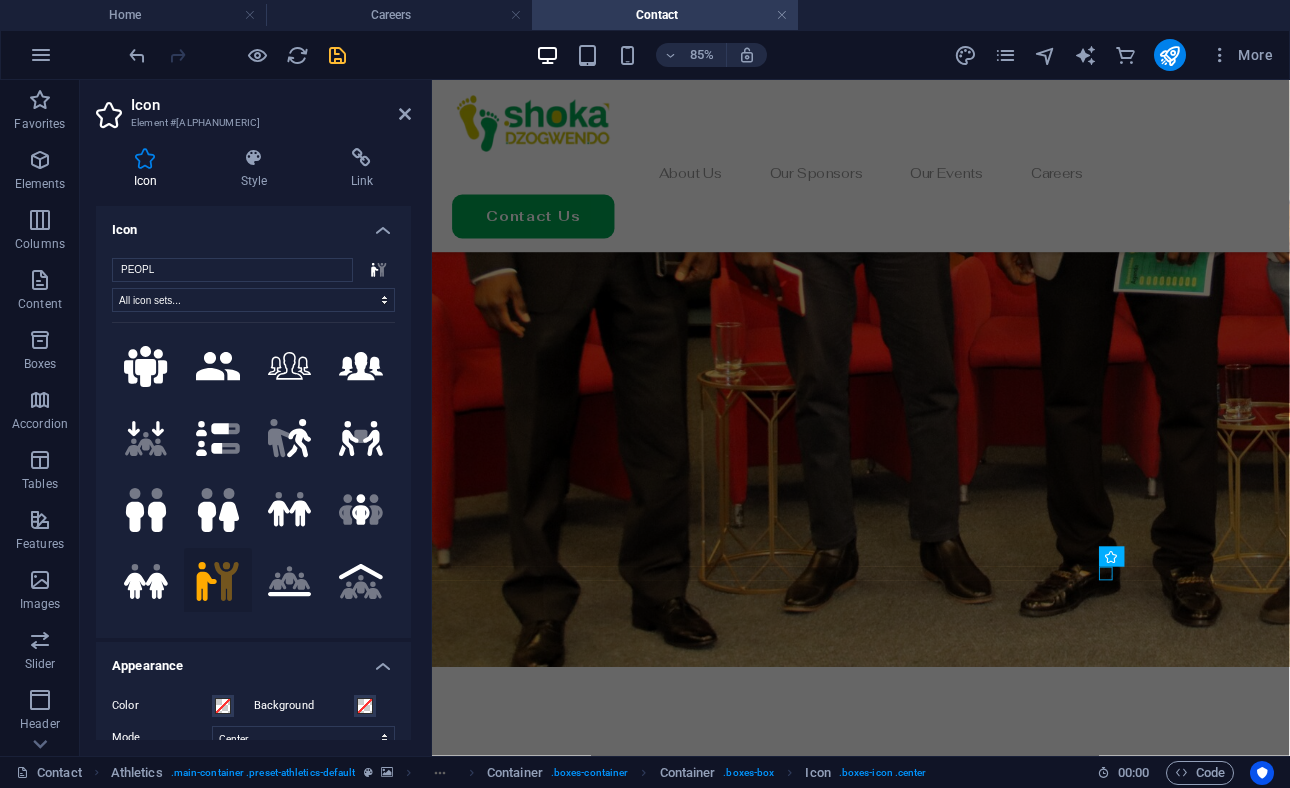 click on ".fa-secondary{opacity:.4}" 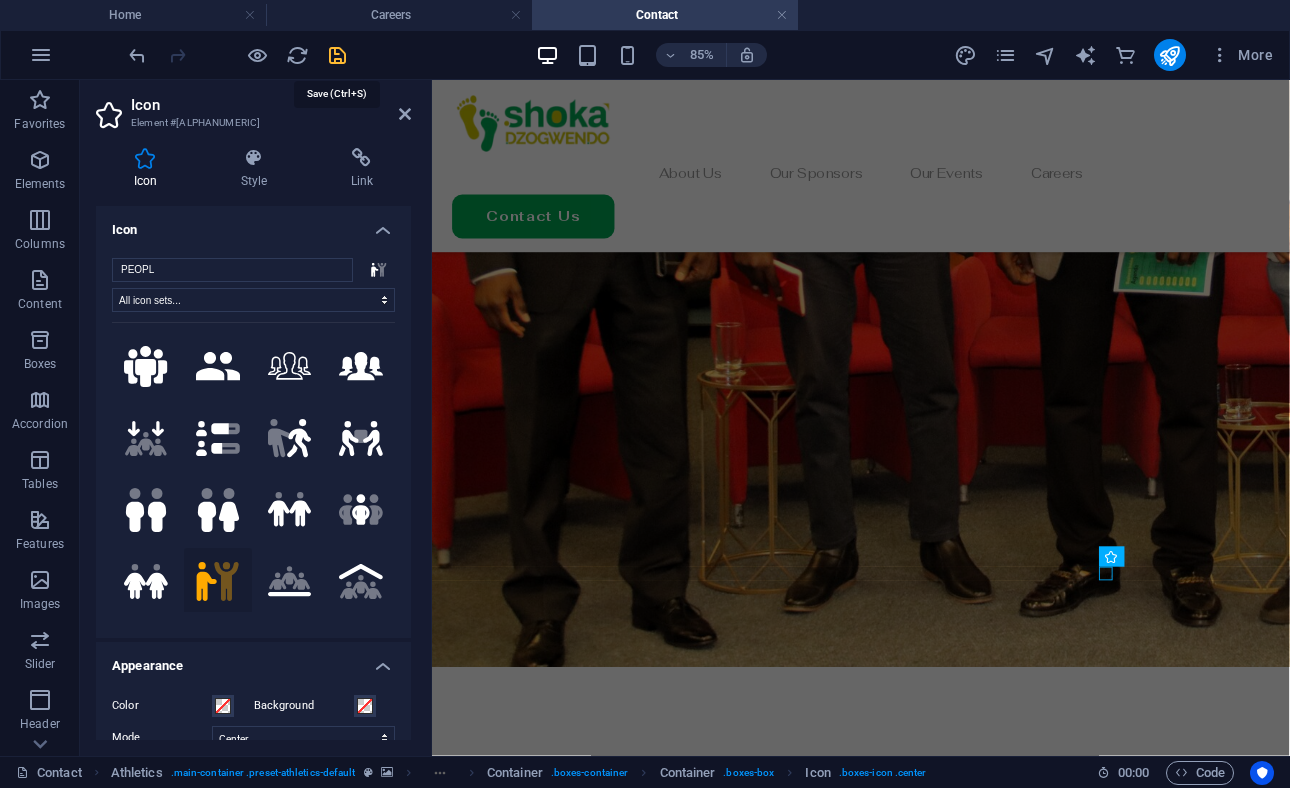 click at bounding box center (337, 55) 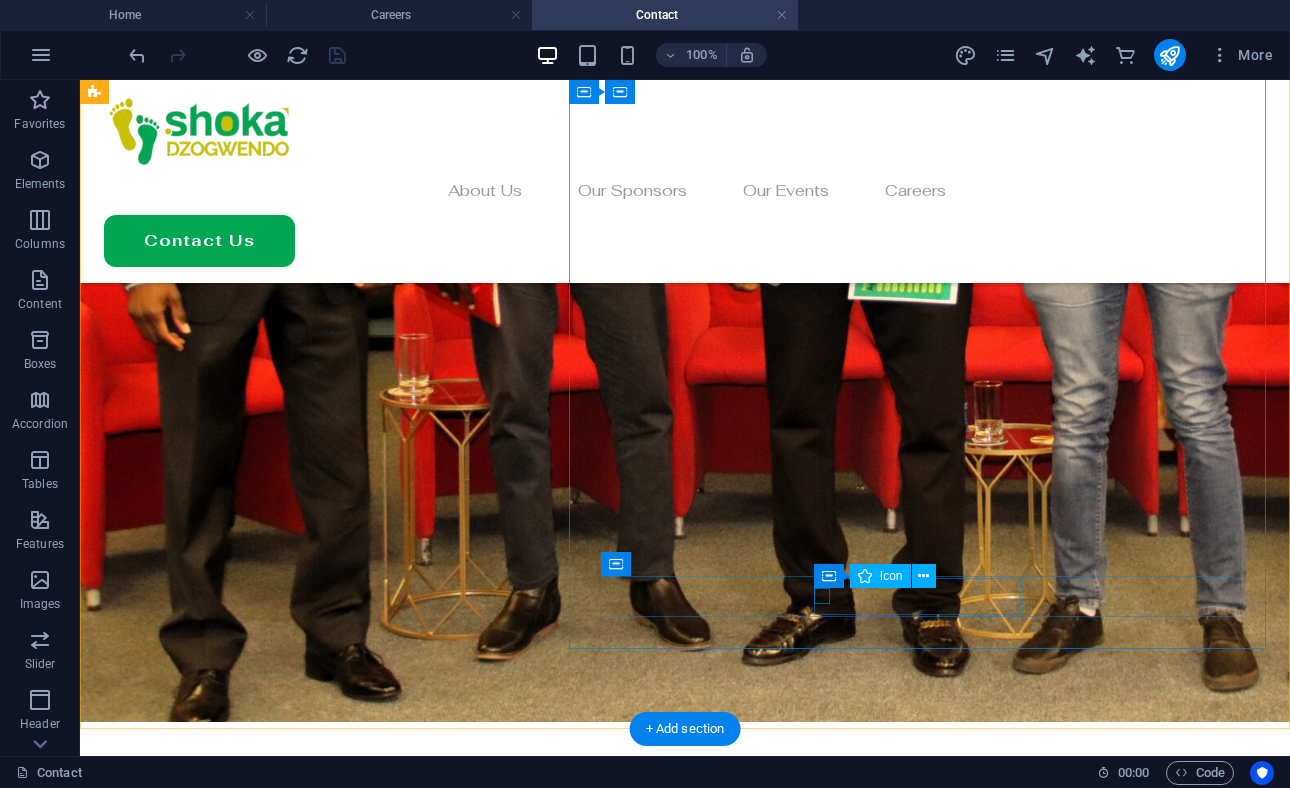click at bounding box center (685, 1586) 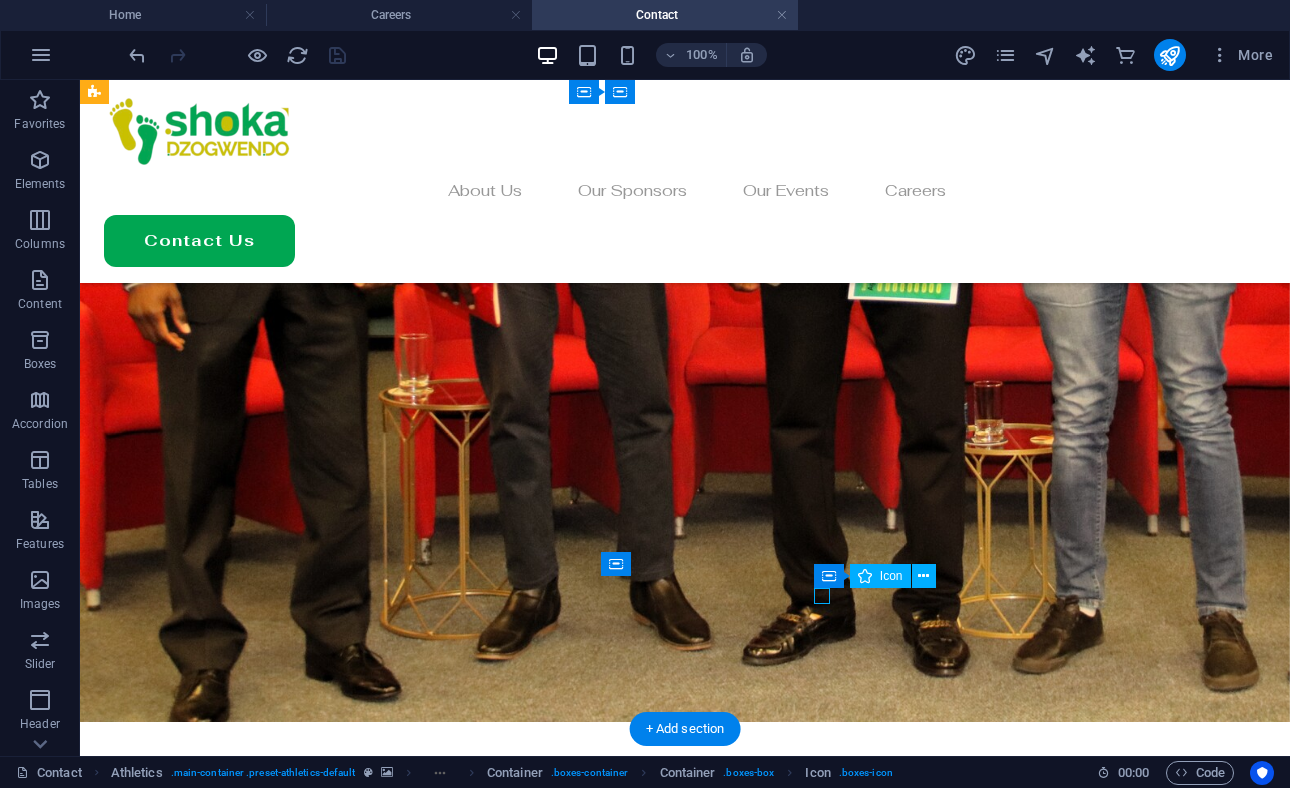 click at bounding box center [685, 1586] 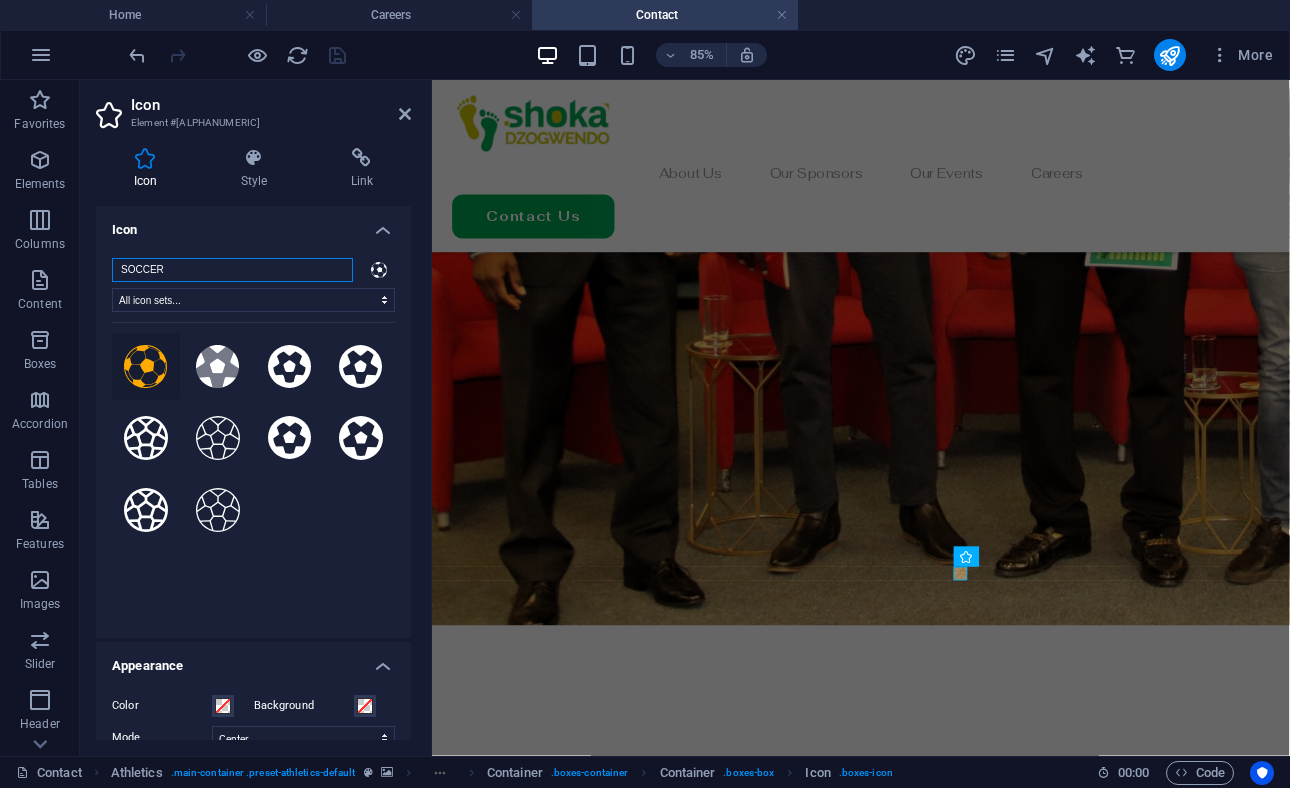 click on "SOCCER" at bounding box center (232, 270) 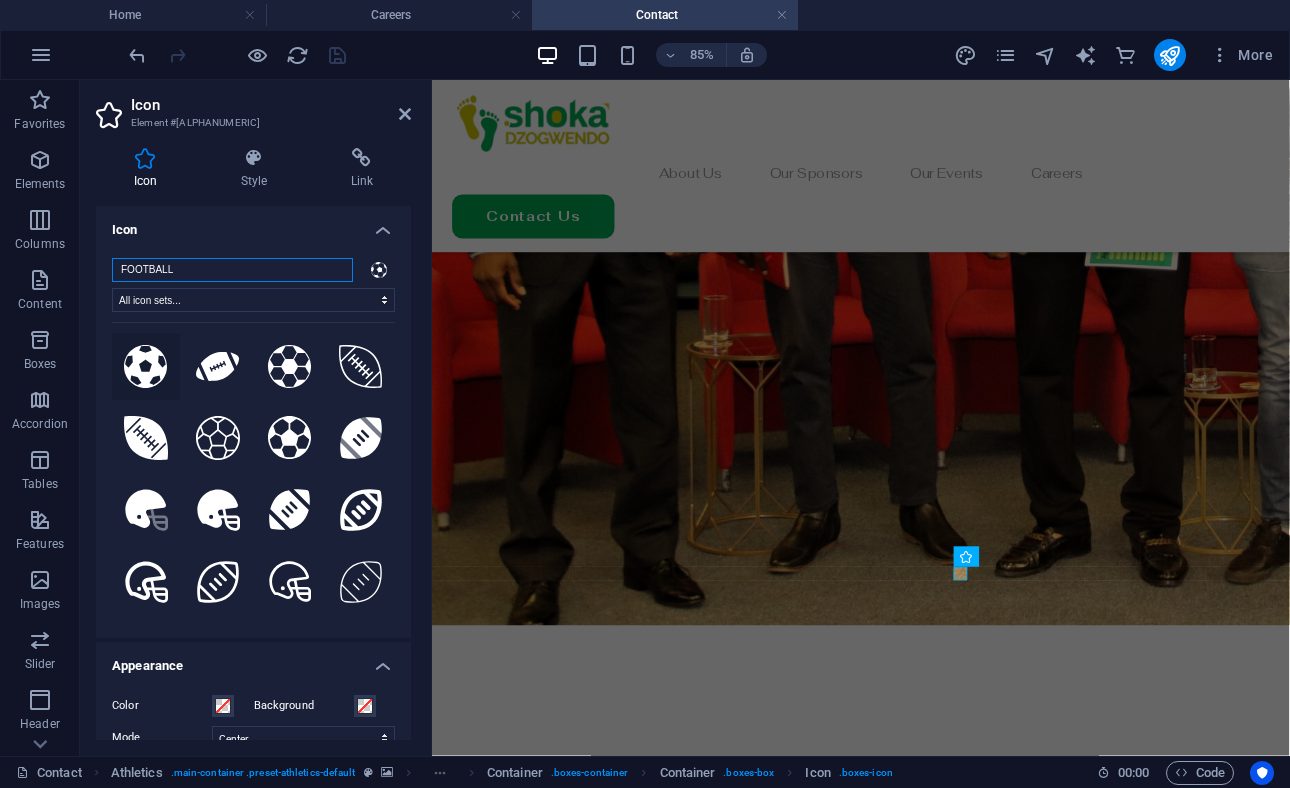 type on "FOOTBALL" 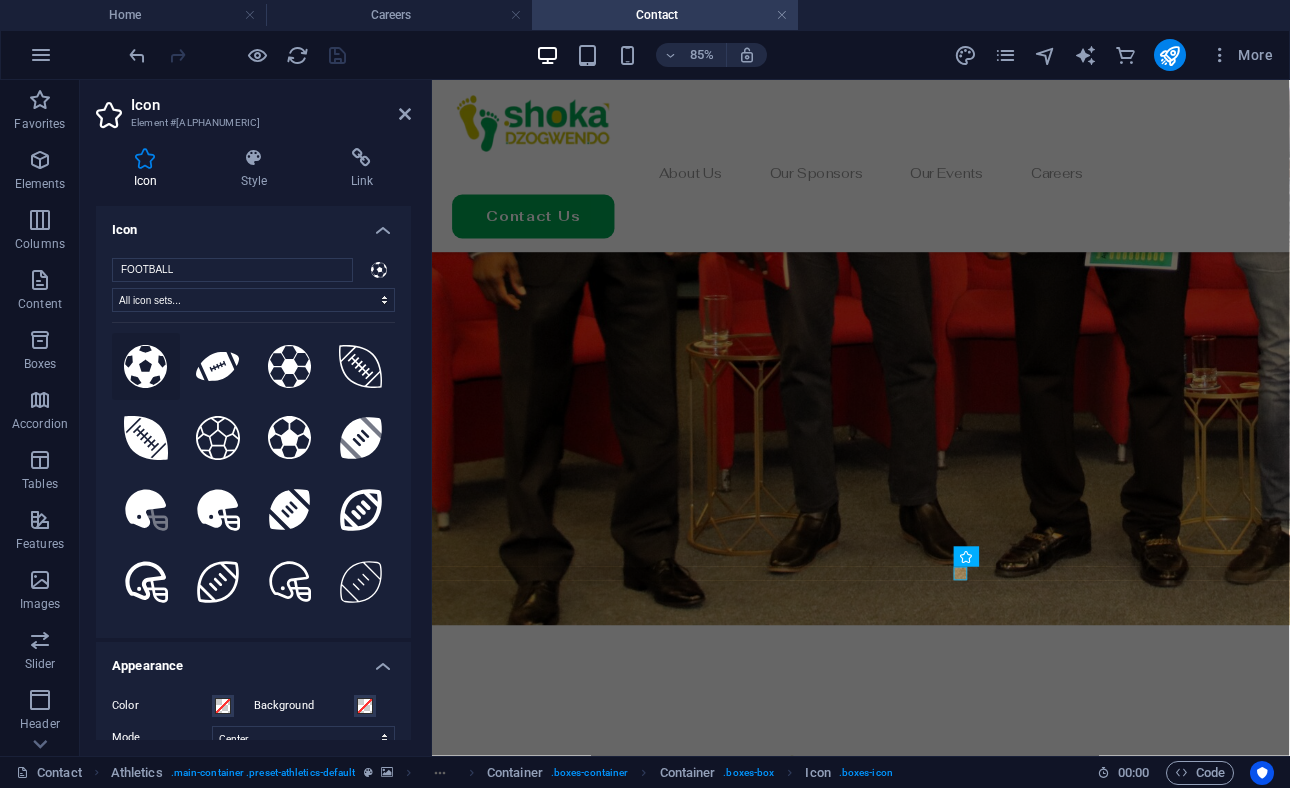 click 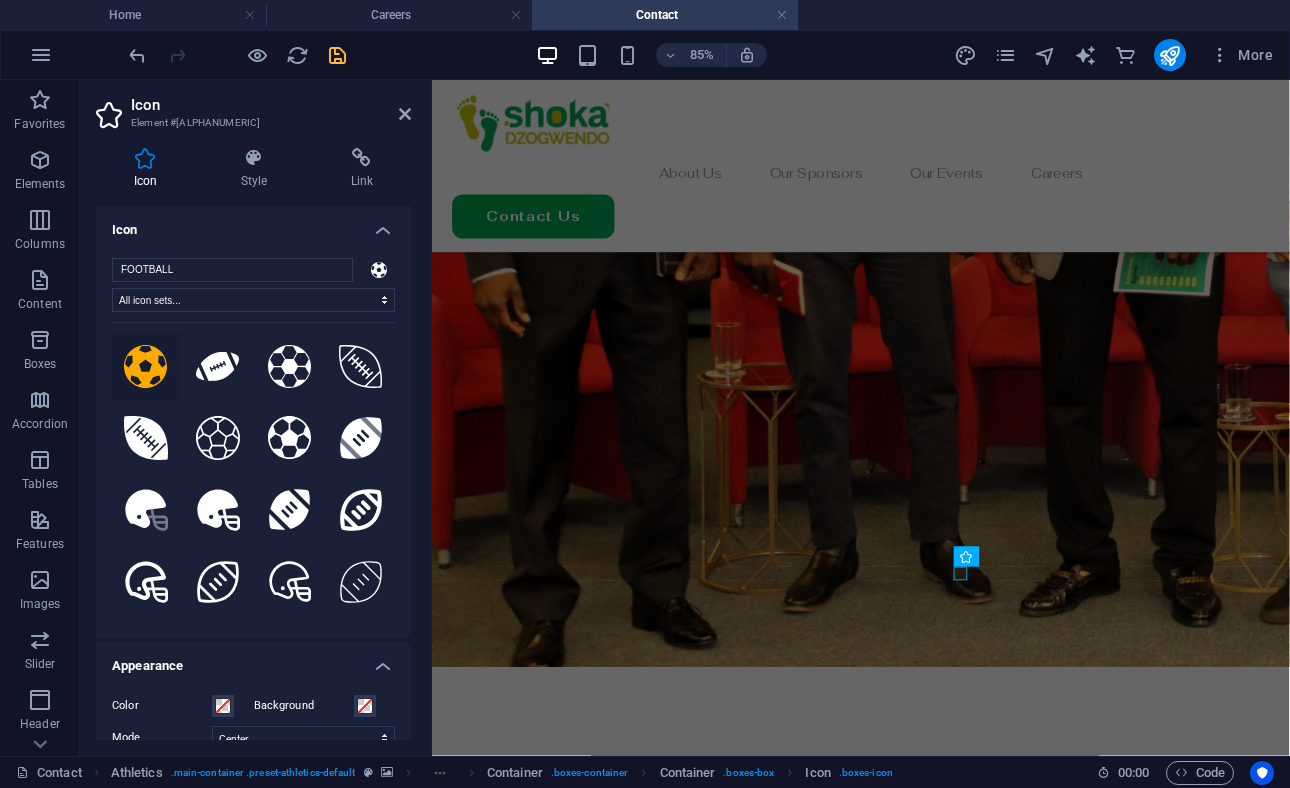 click 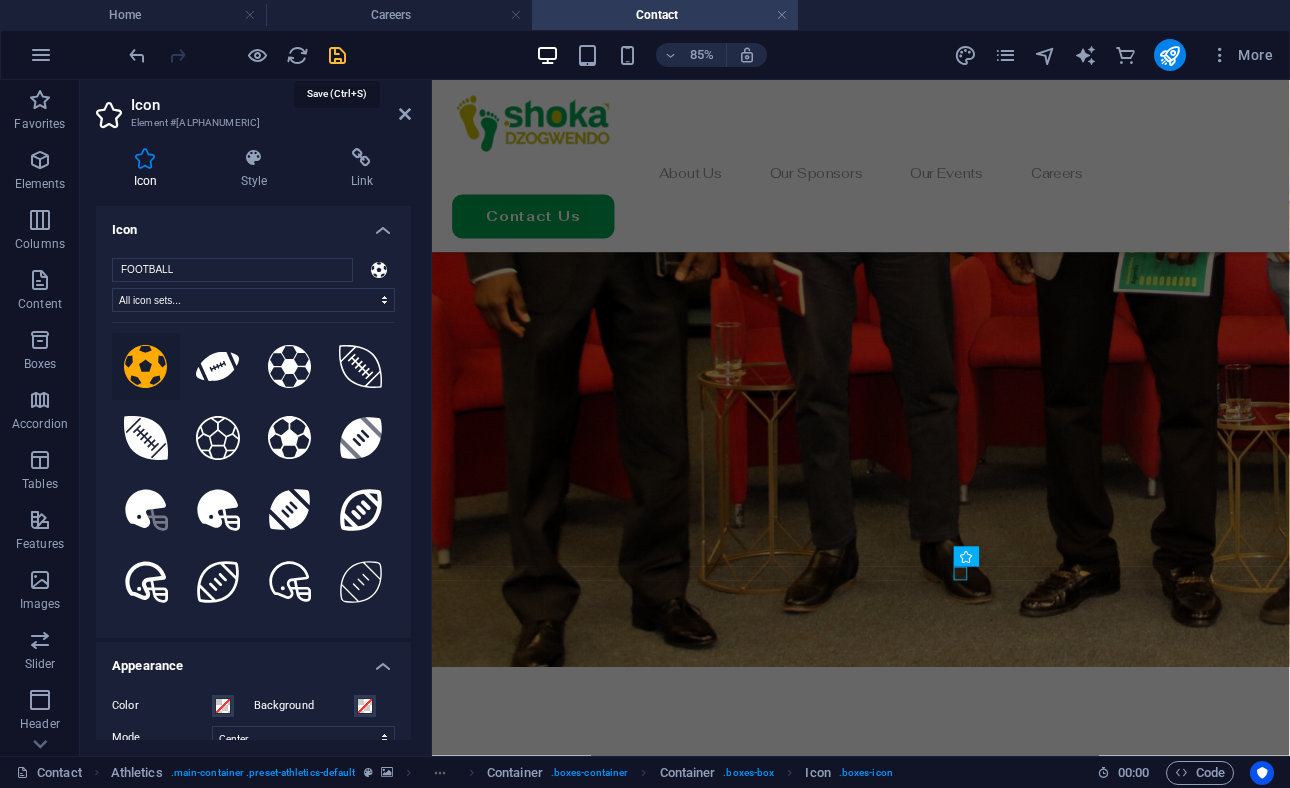click at bounding box center [337, 55] 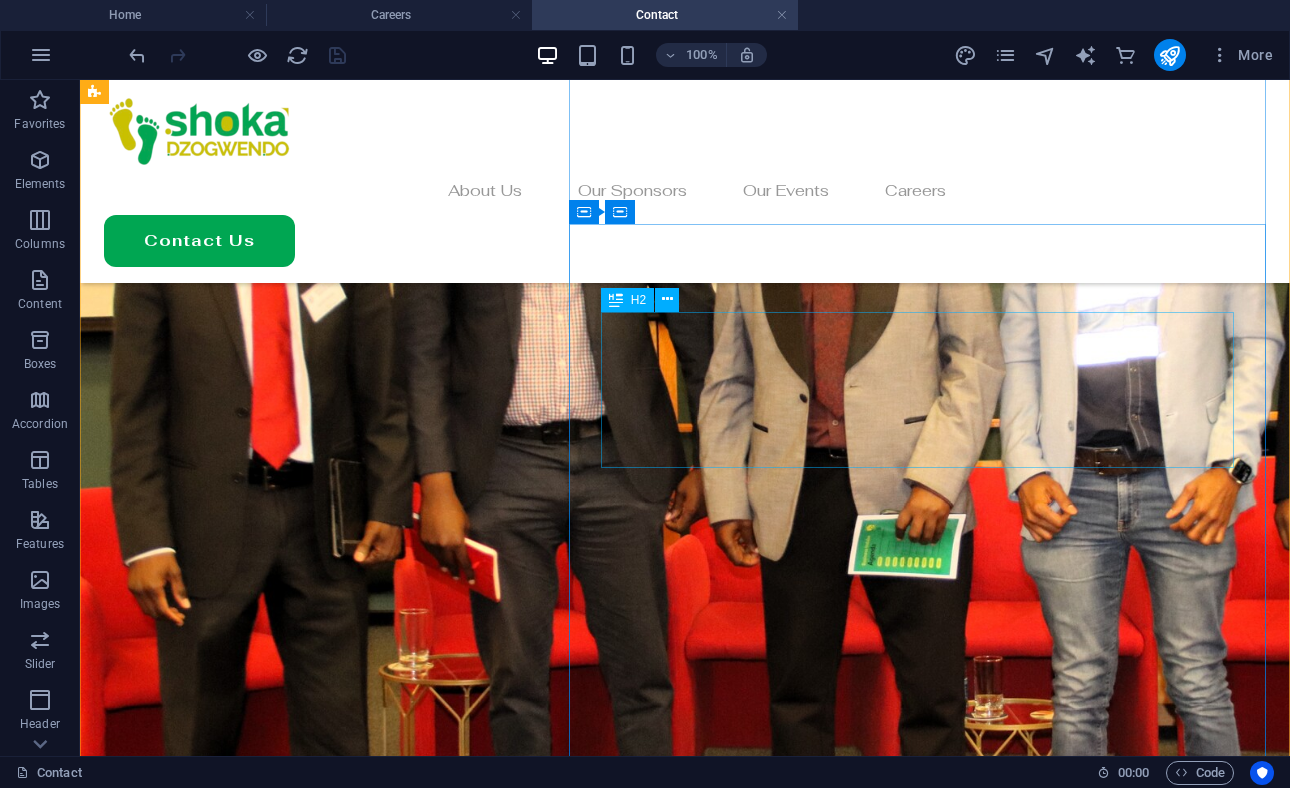 scroll, scrollTop: 1228, scrollLeft: 0, axis: vertical 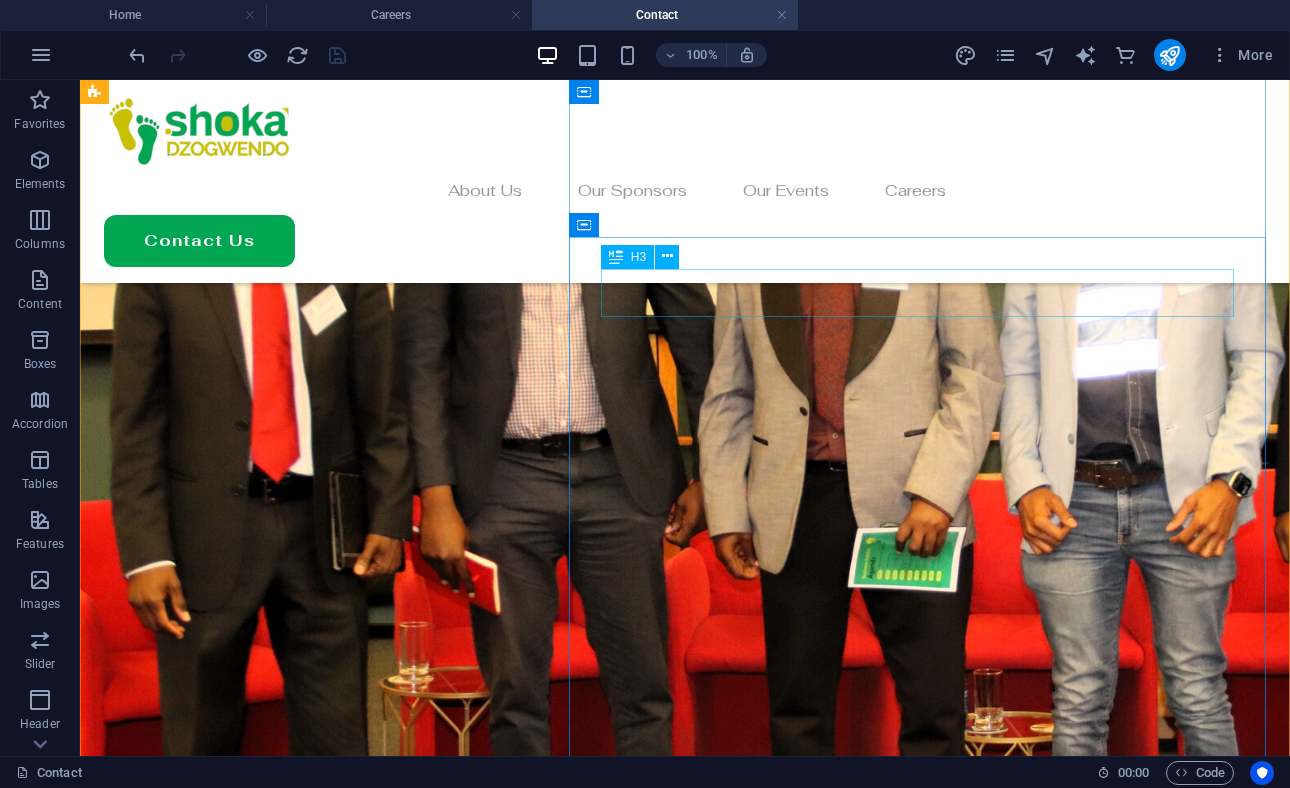click on "September 06, 2019" at bounding box center (685, 1398) 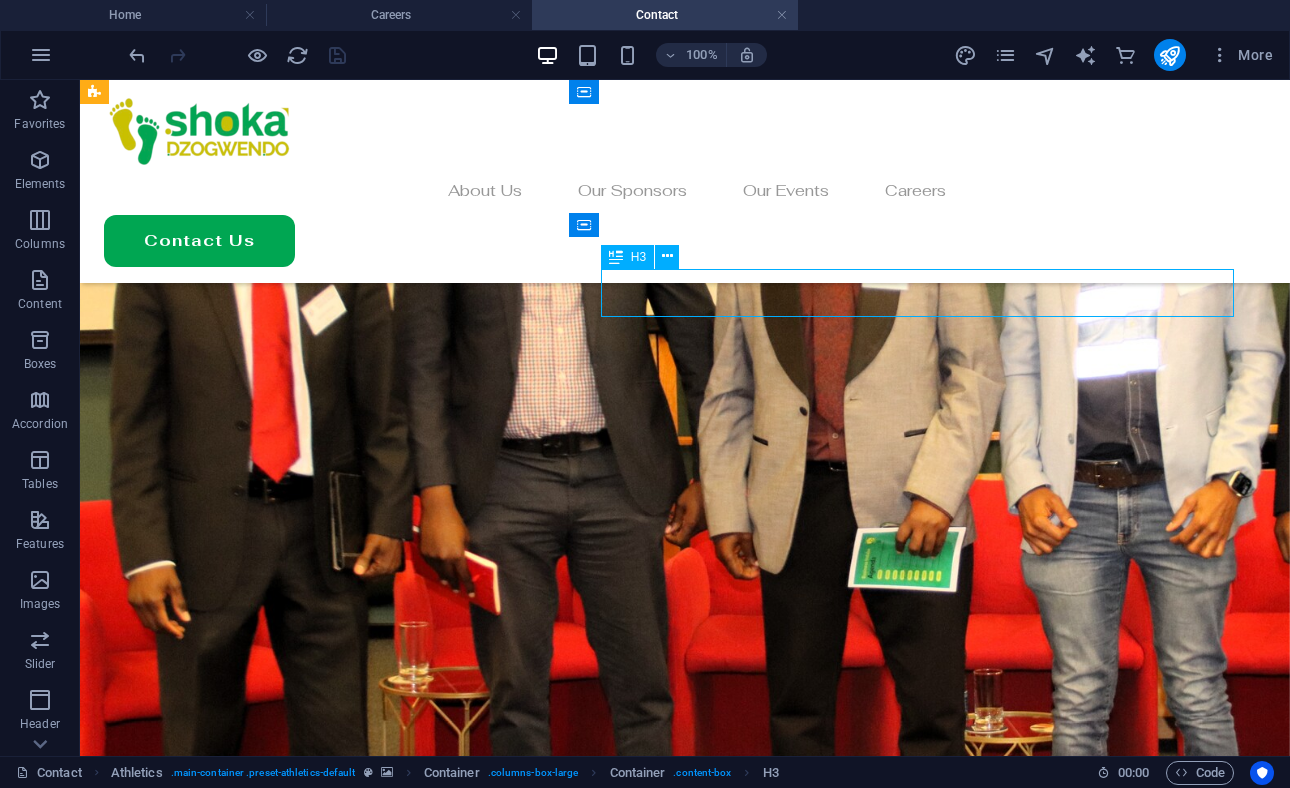 click on "September 06, 2019" at bounding box center (685, 1398) 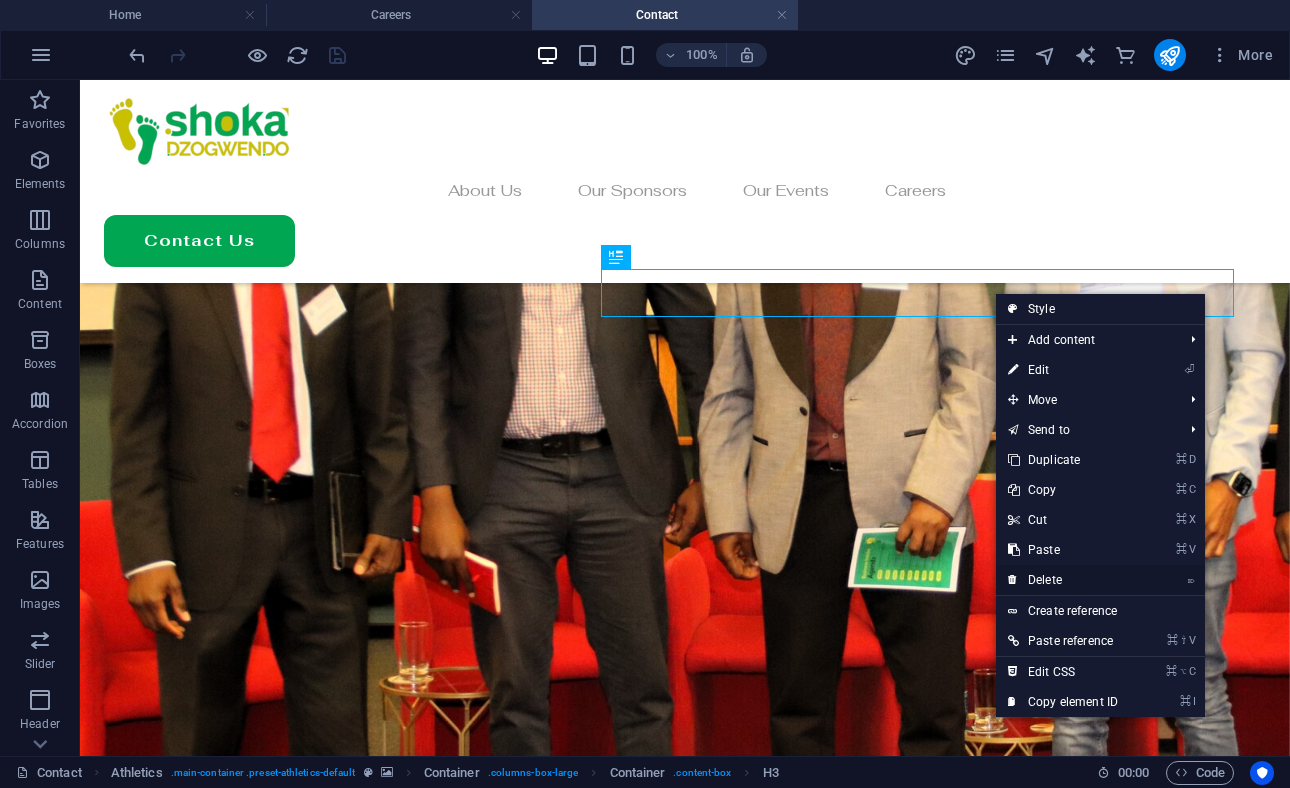 click on "⌦  Delete" at bounding box center (1063, 580) 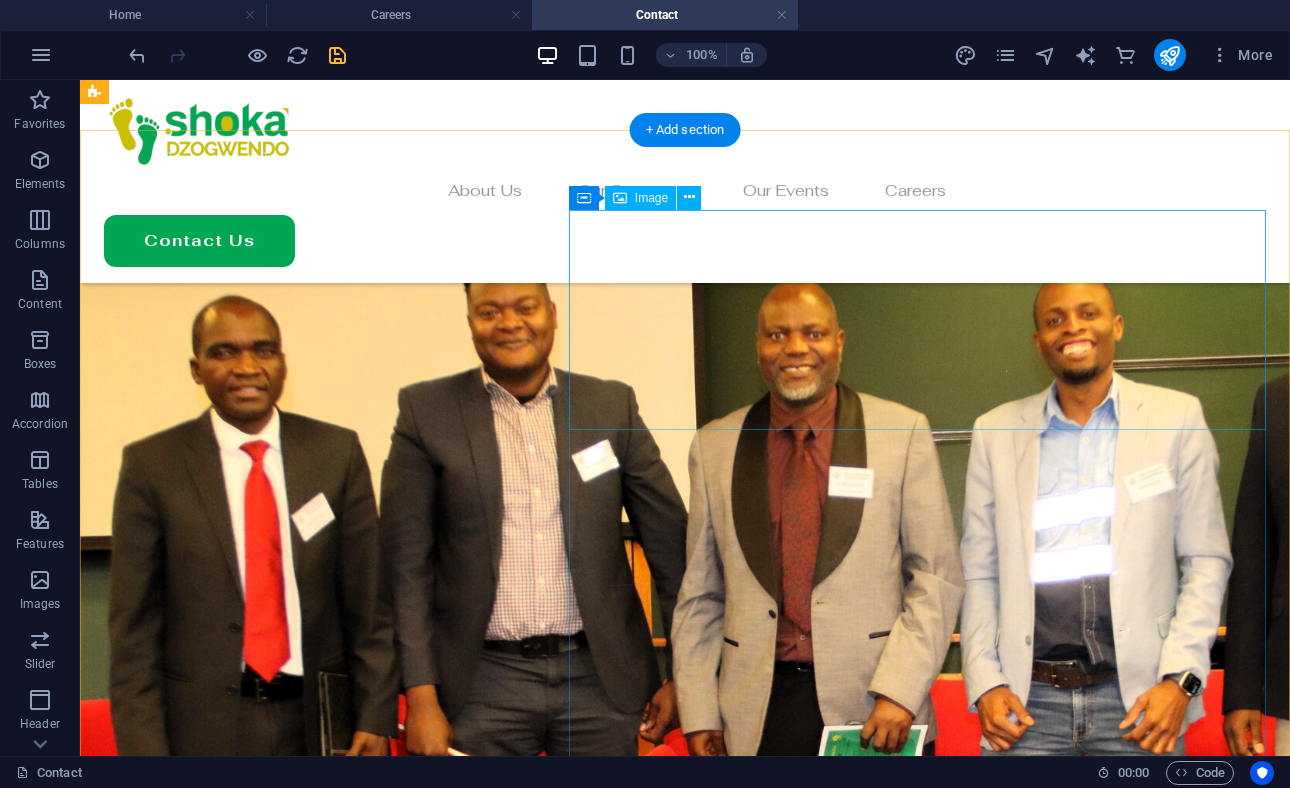 scroll, scrollTop: 996, scrollLeft: 0, axis: vertical 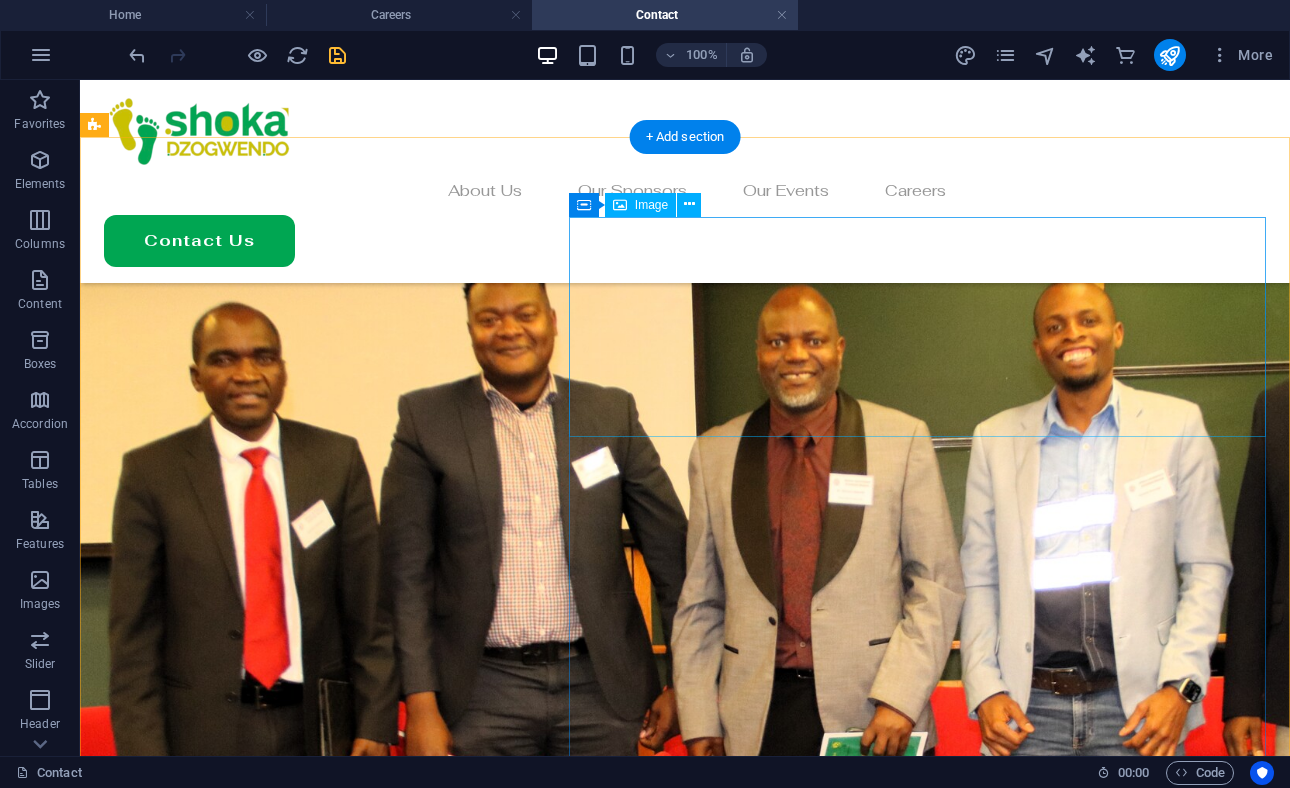 click at bounding box center [685, 1384] 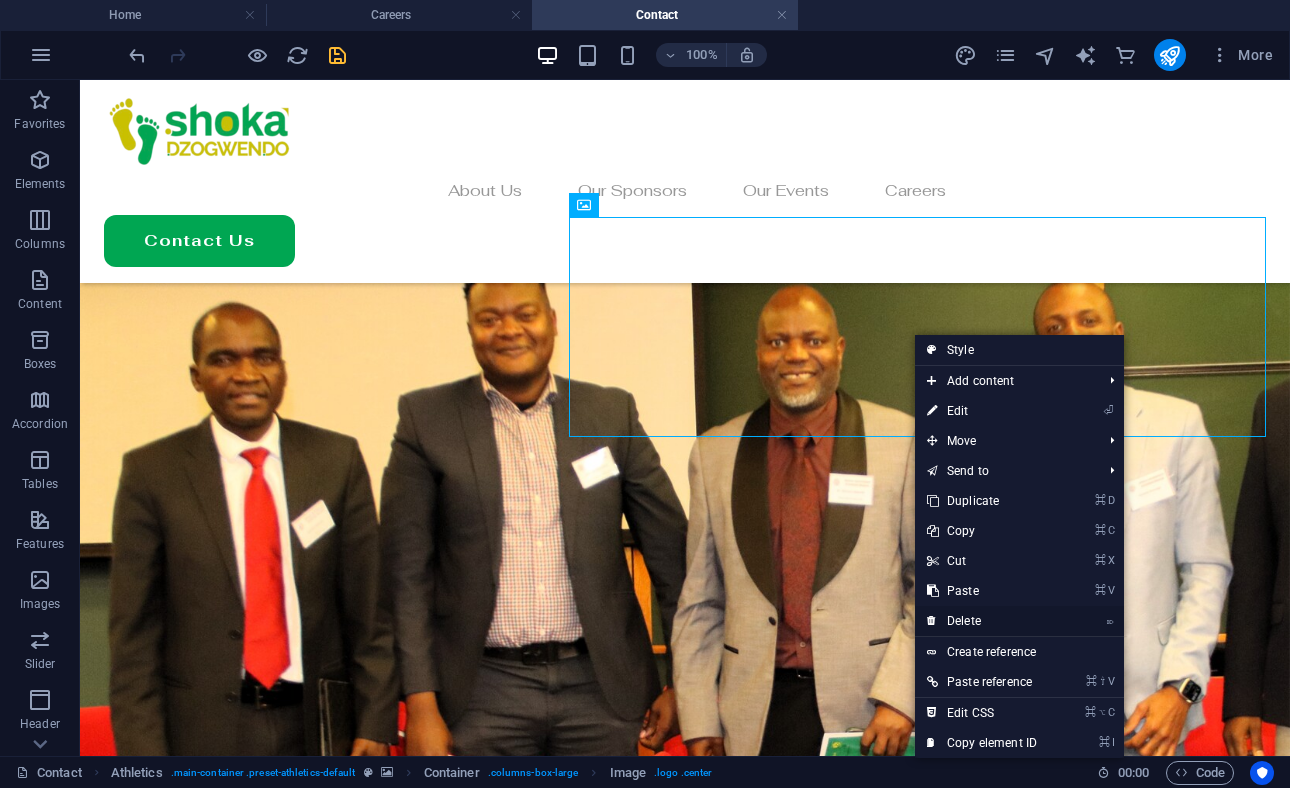 click on "⌦  Delete" at bounding box center (982, 621) 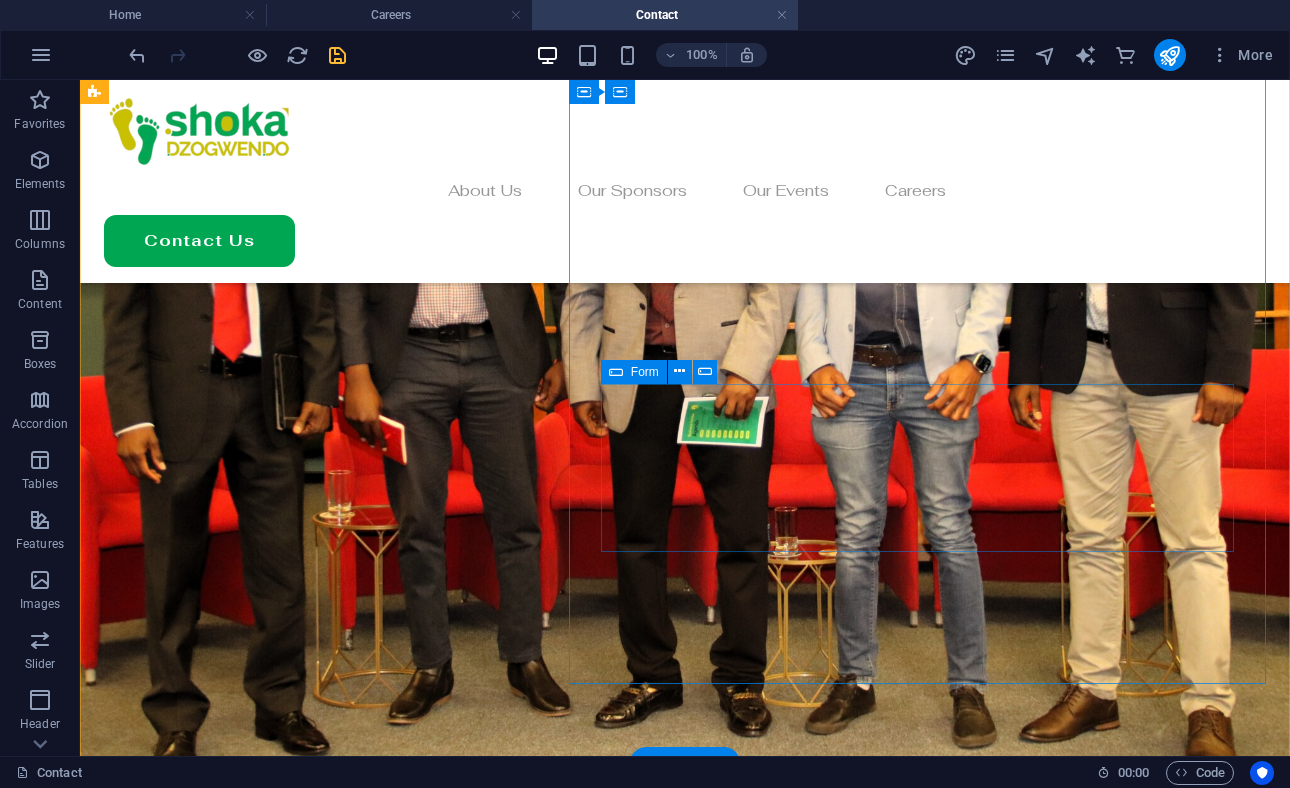 scroll, scrollTop: 1197, scrollLeft: 0, axis: vertical 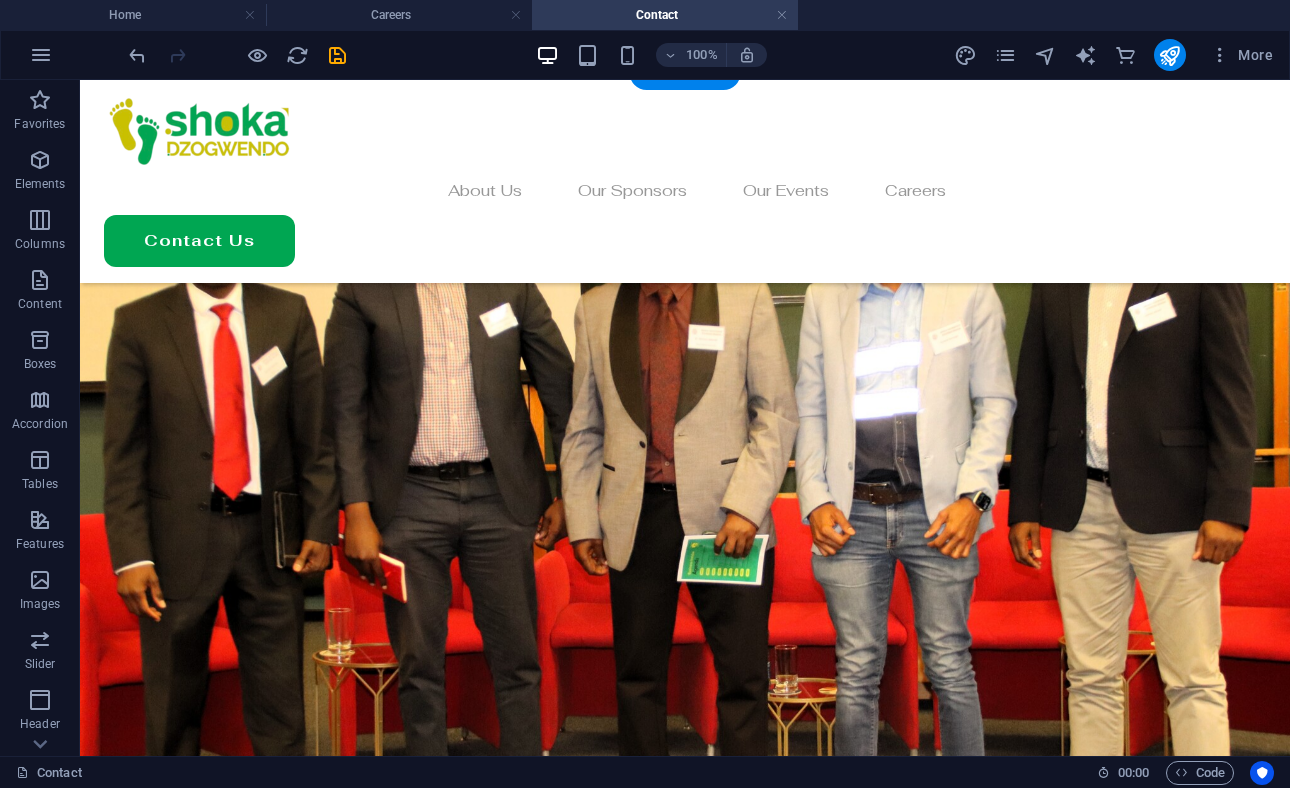 click at bounding box center [685, 487] 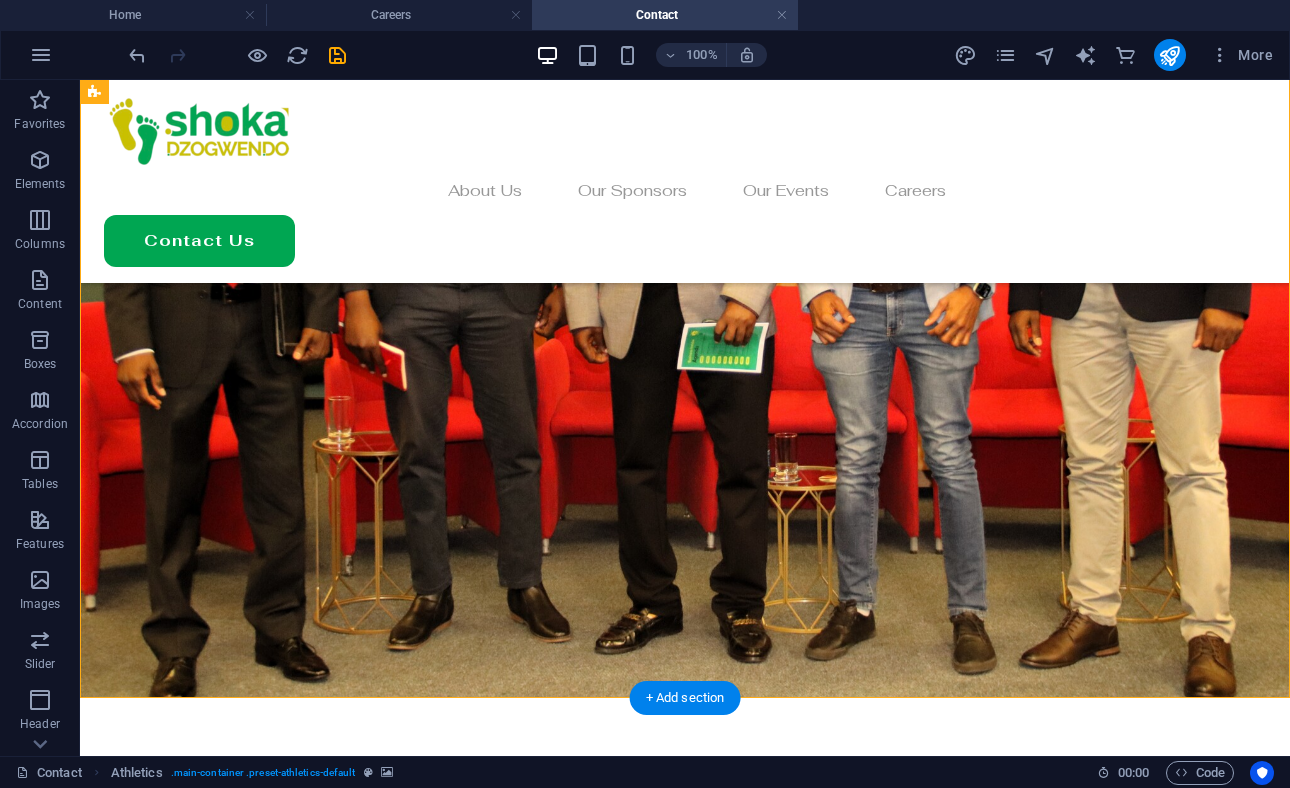 scroll, scrollTop: 1279, scrollLeft: 0, axis: vertical 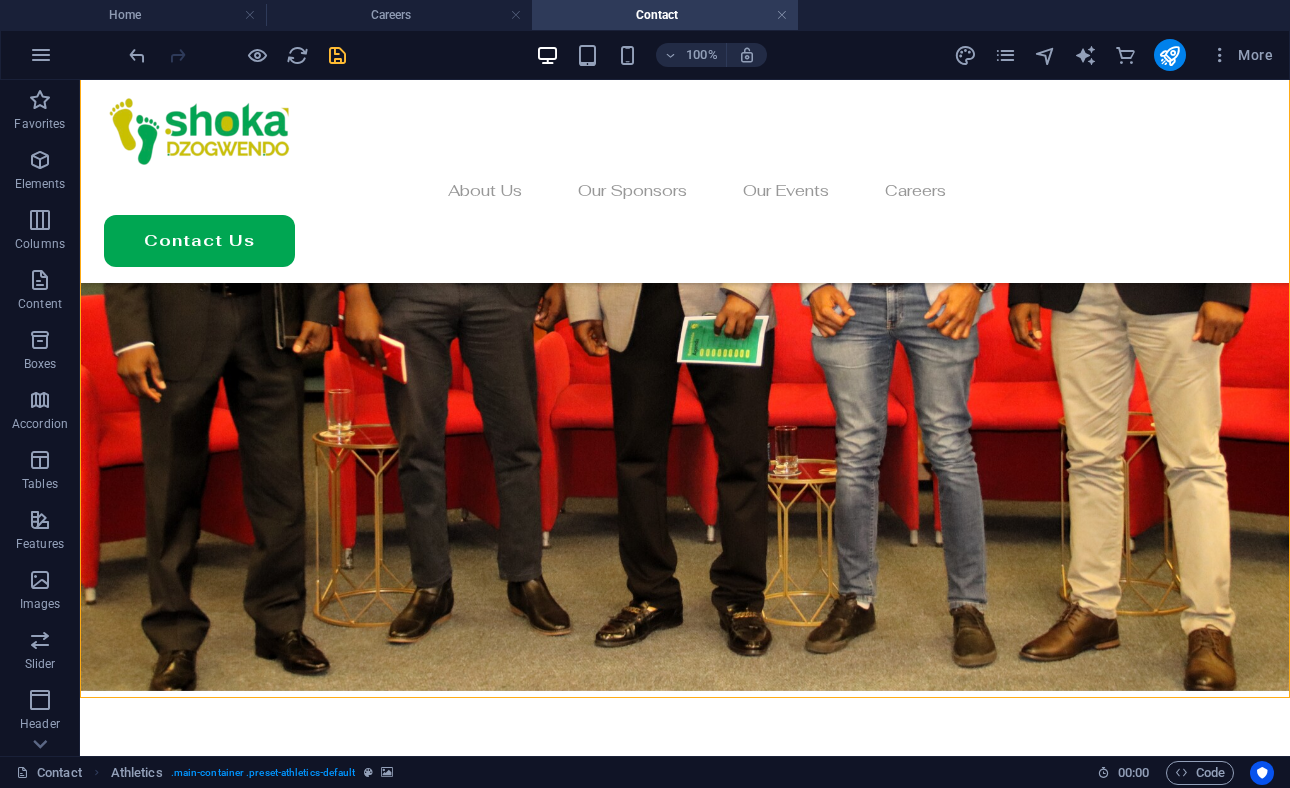 click at bounding box center (337, 55) 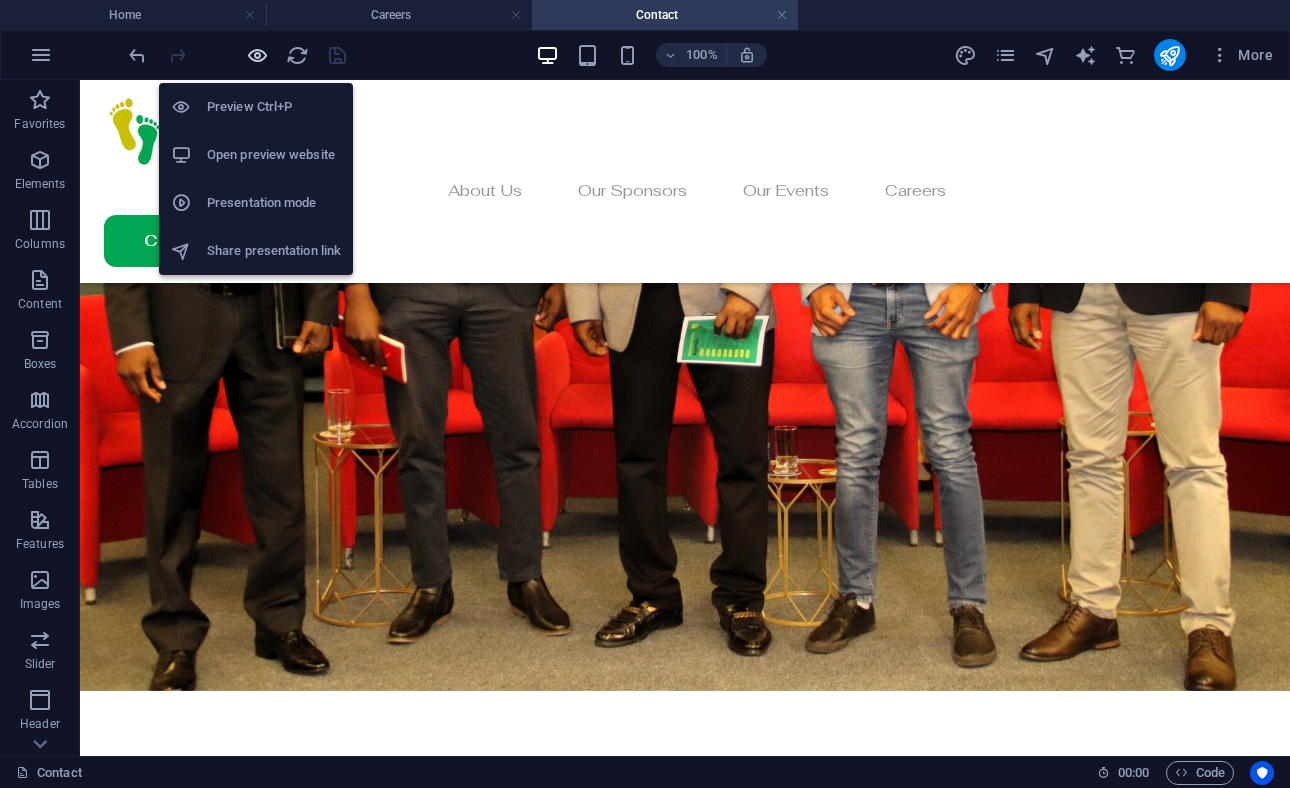 click at bounding box center (257, 55) 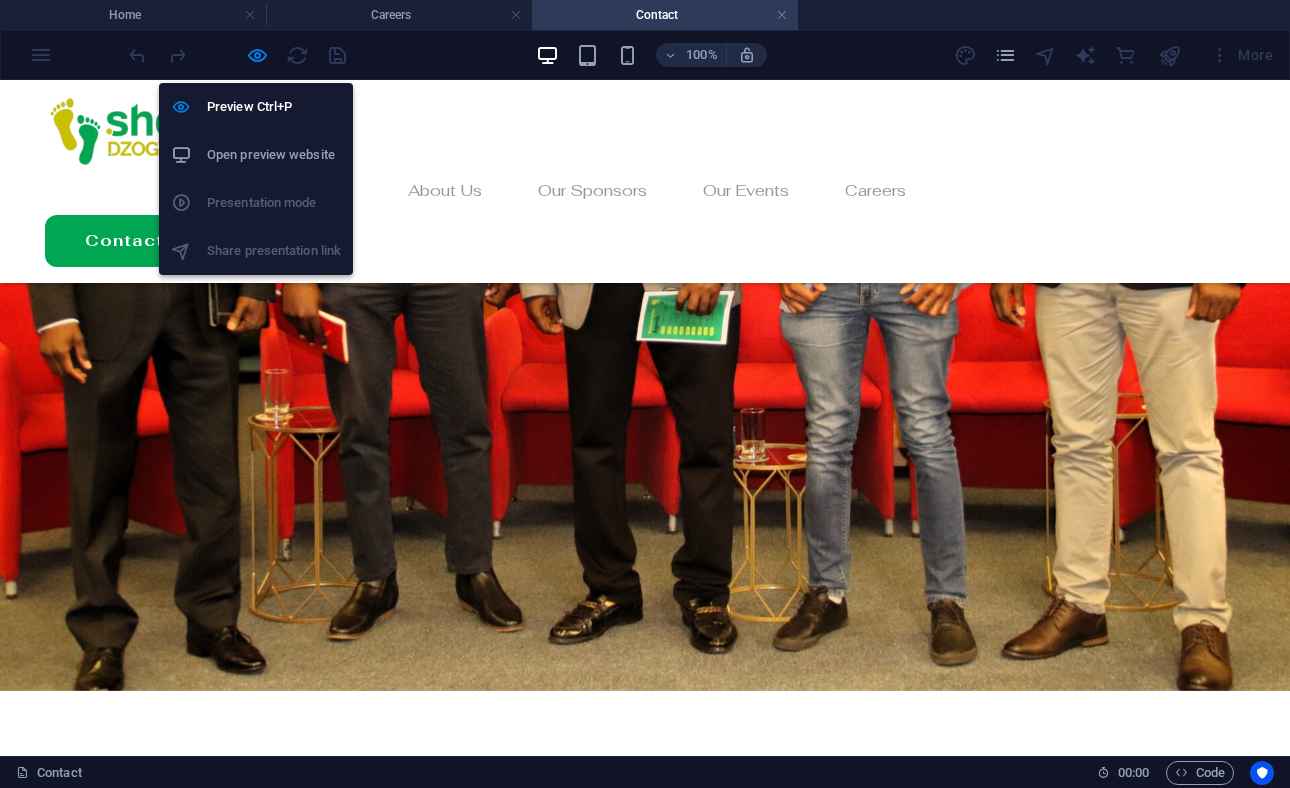 click on "Open preview website" at bounding box center [274, 155] 